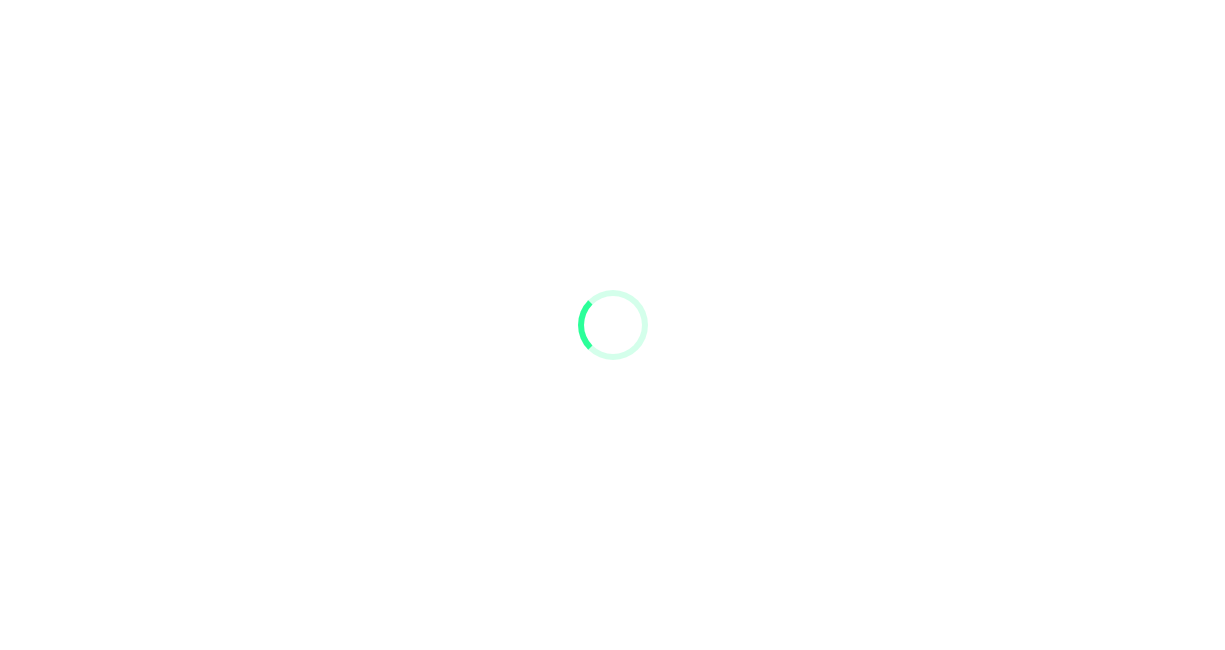 scroll, scrollTop: 0, scrollLeft: 0, axis: both 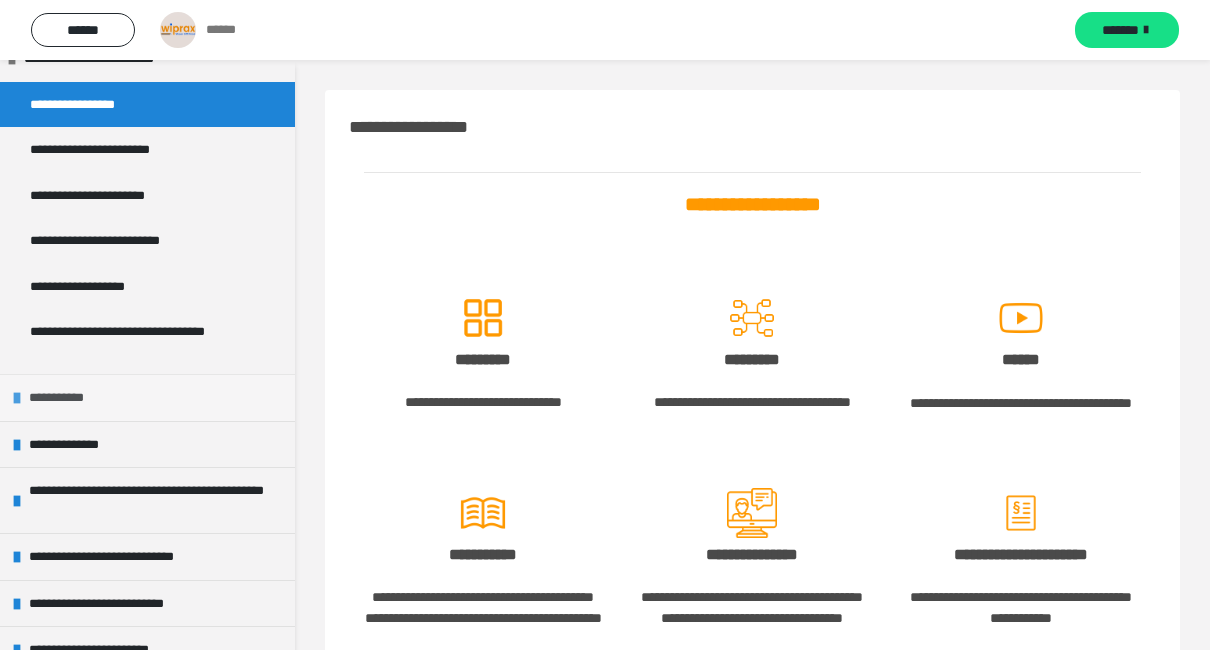 click at bounding box center [17, 398] 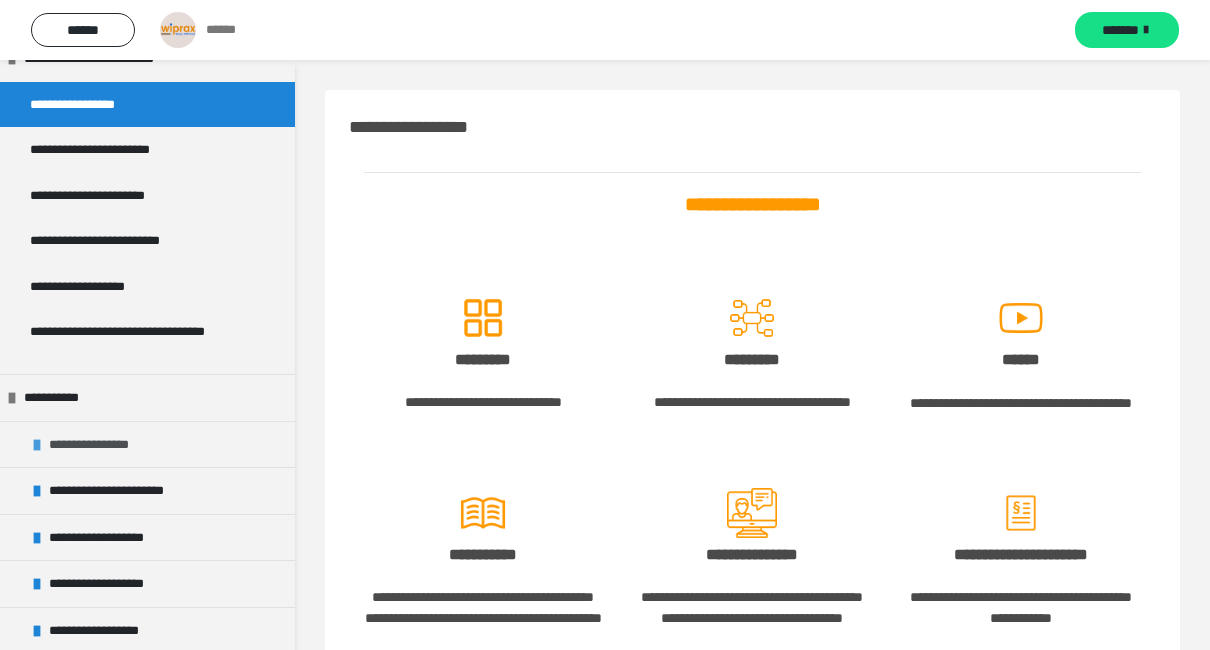 click at bounding box center (37, 445) 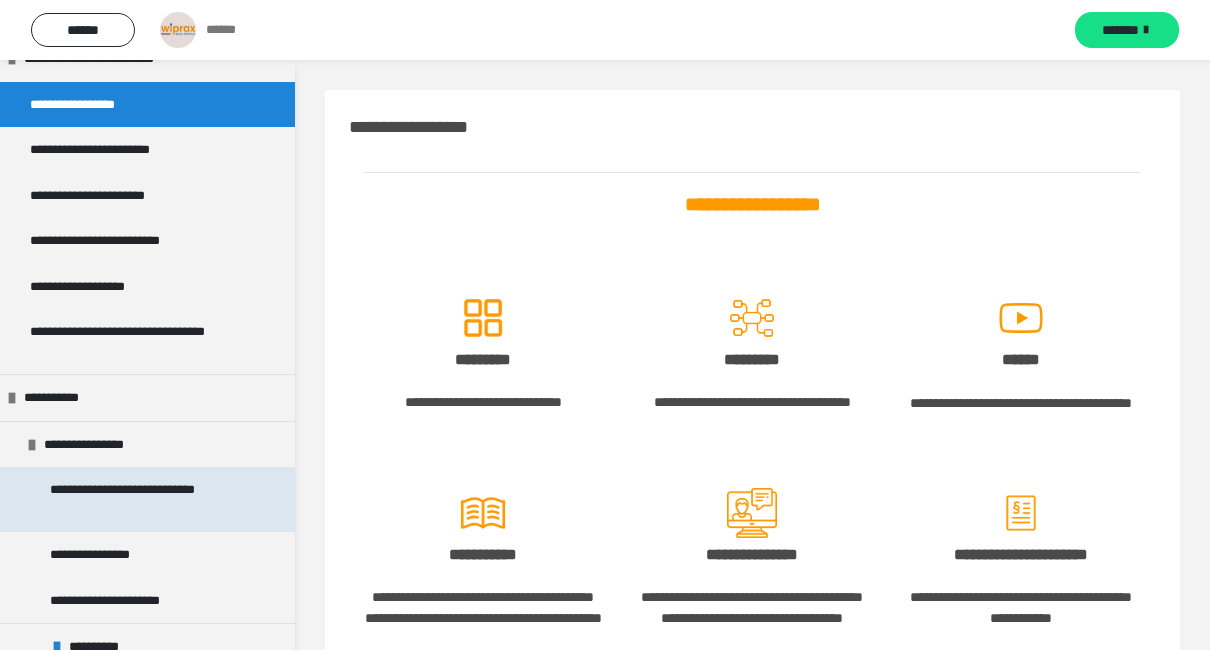 scroll, scrollTop: 300, scrollLeft: 0, axis: vertical 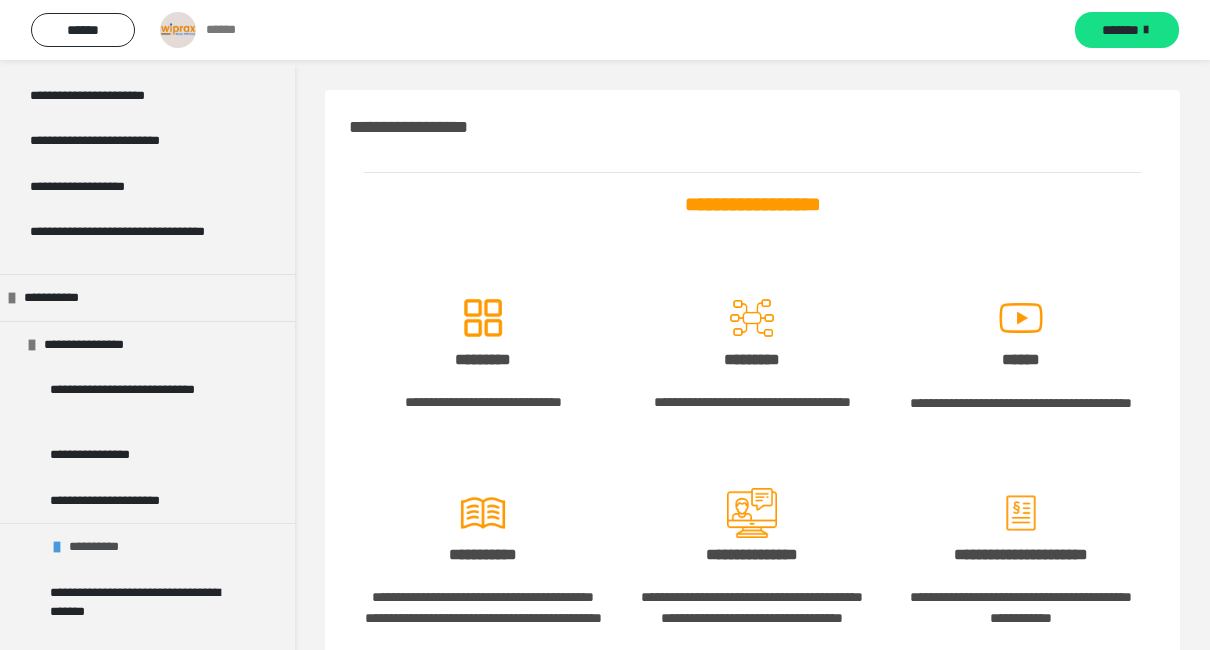 click at bounding box center (57, 547) 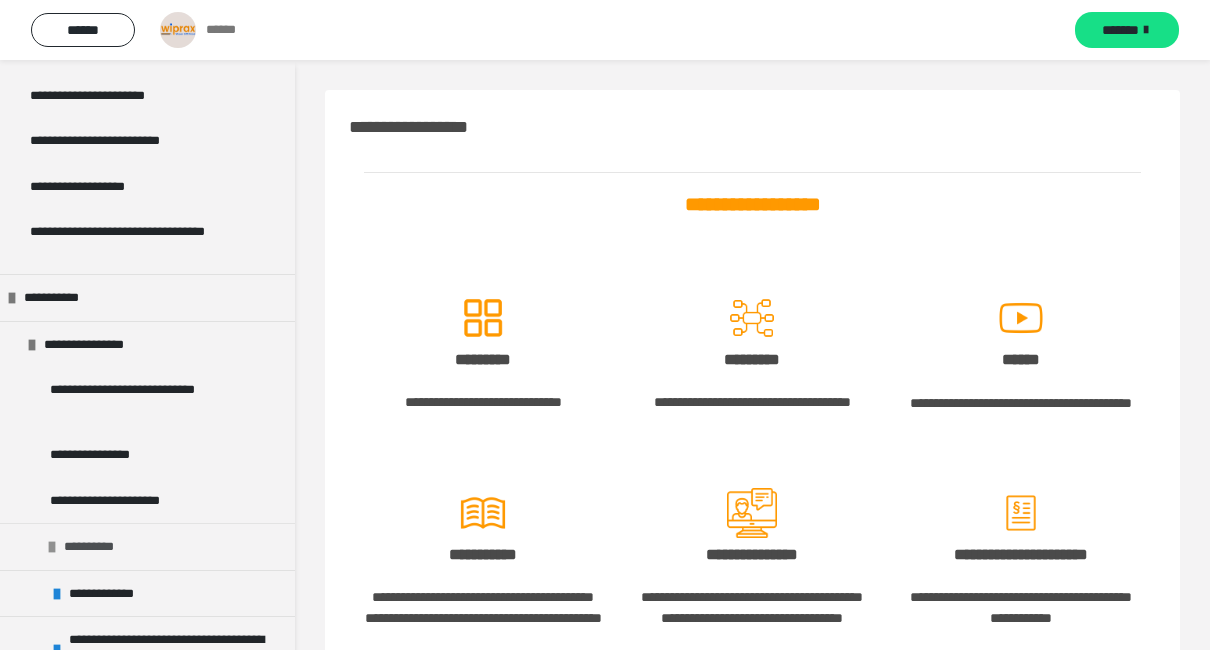 scroll, scrollTop: 500, scrollLeft: 0, axis: vertical 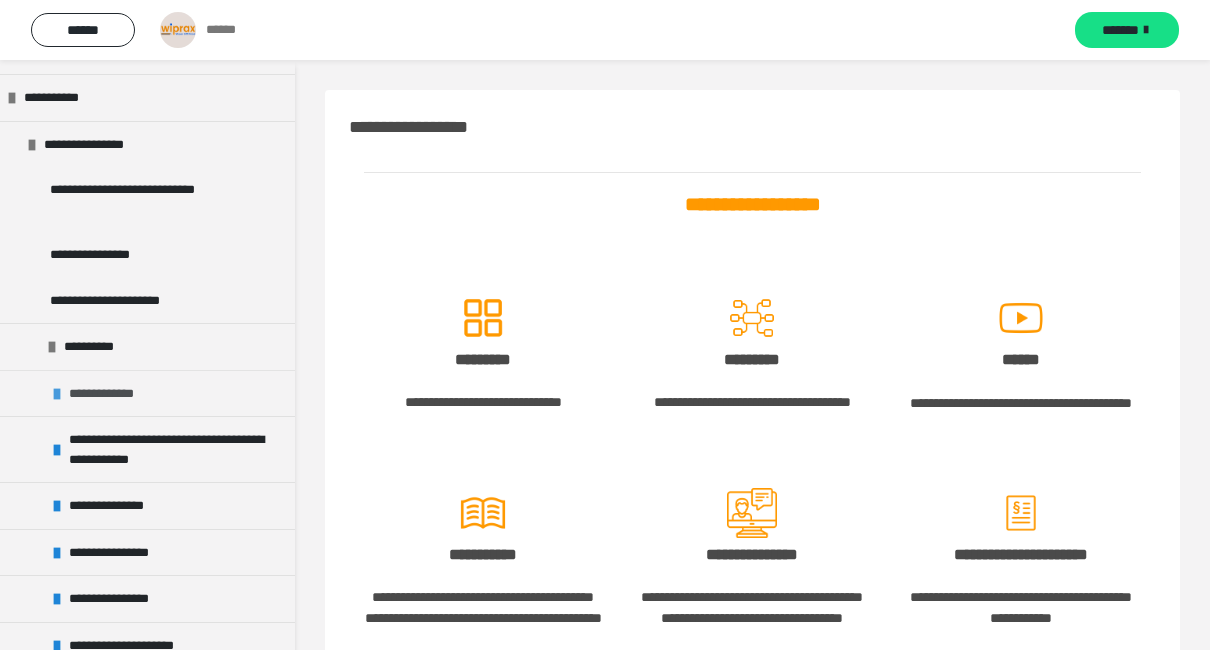 click on "**********" at bounding box center (112, 394) 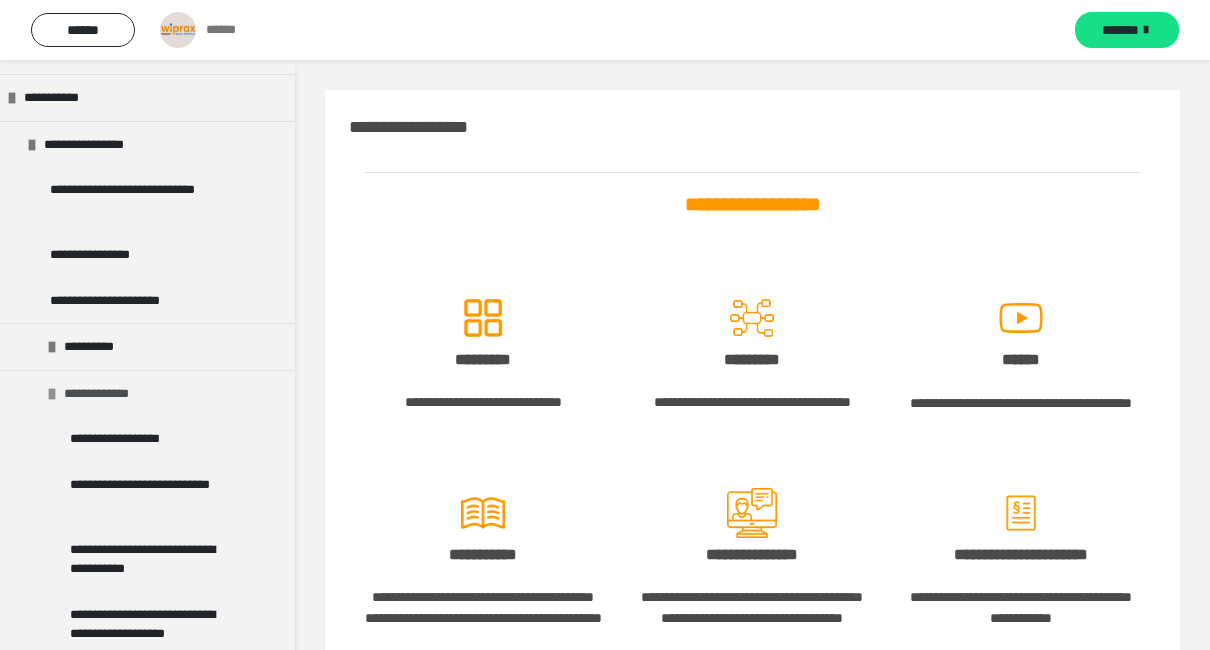 click on "**********" at bounding box center [107, 394] 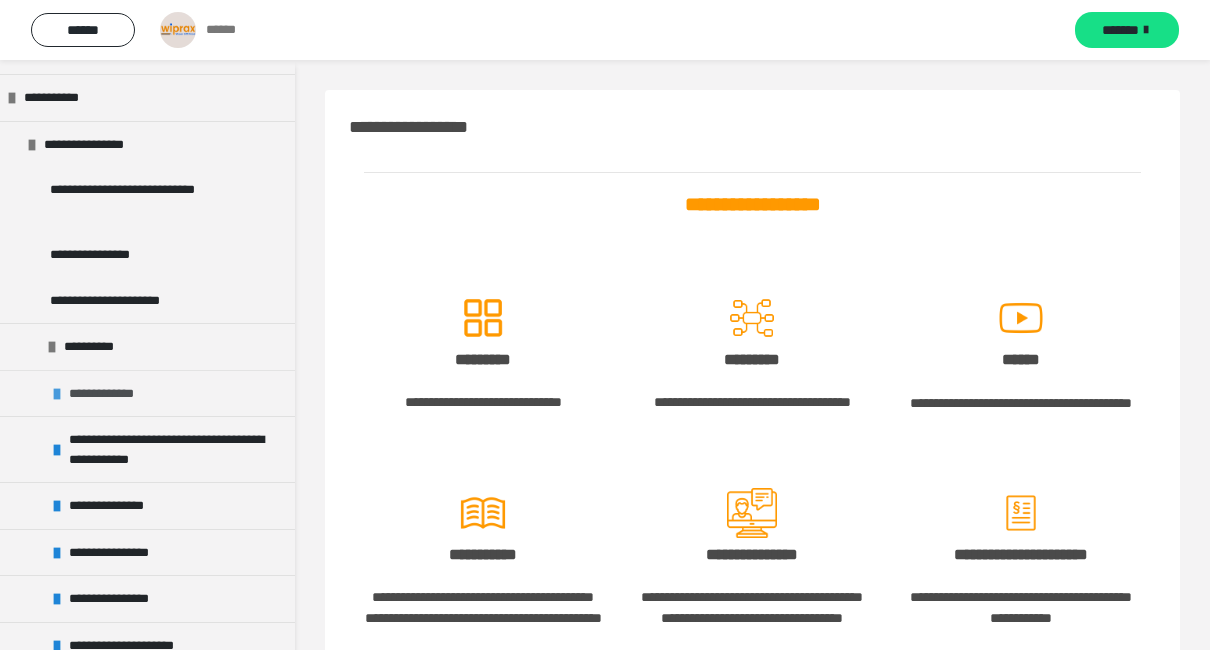click on "**********" at bounding box center (112, 394) 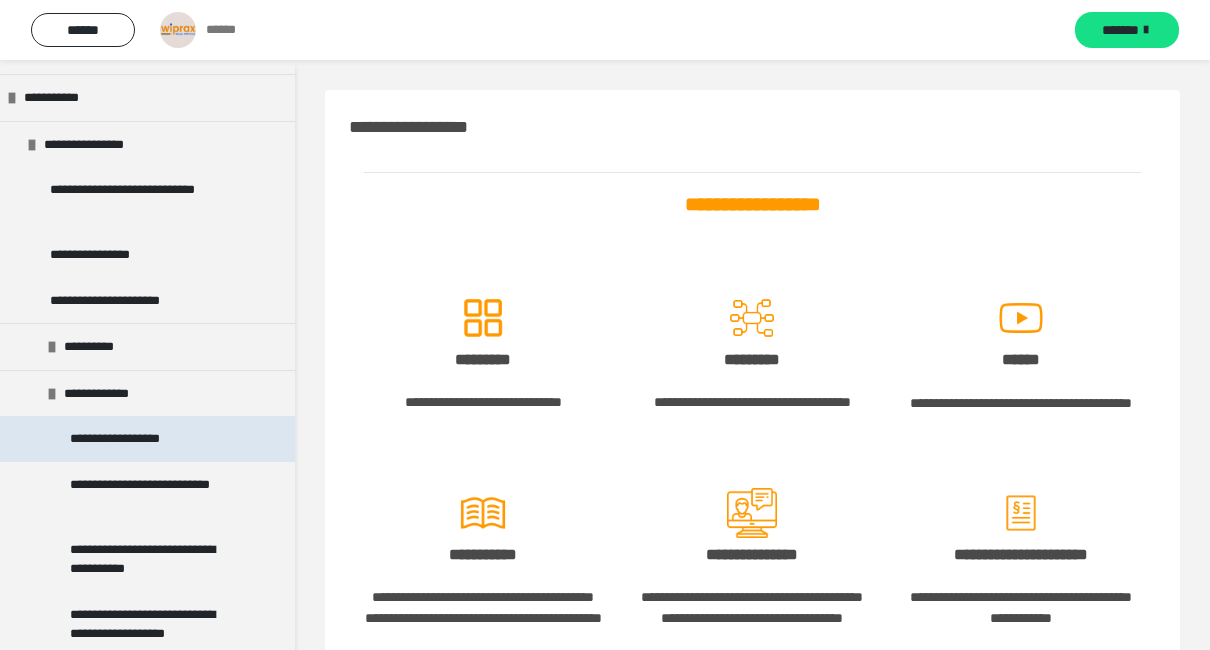 click on "**********" at bounding box center (130, 439) 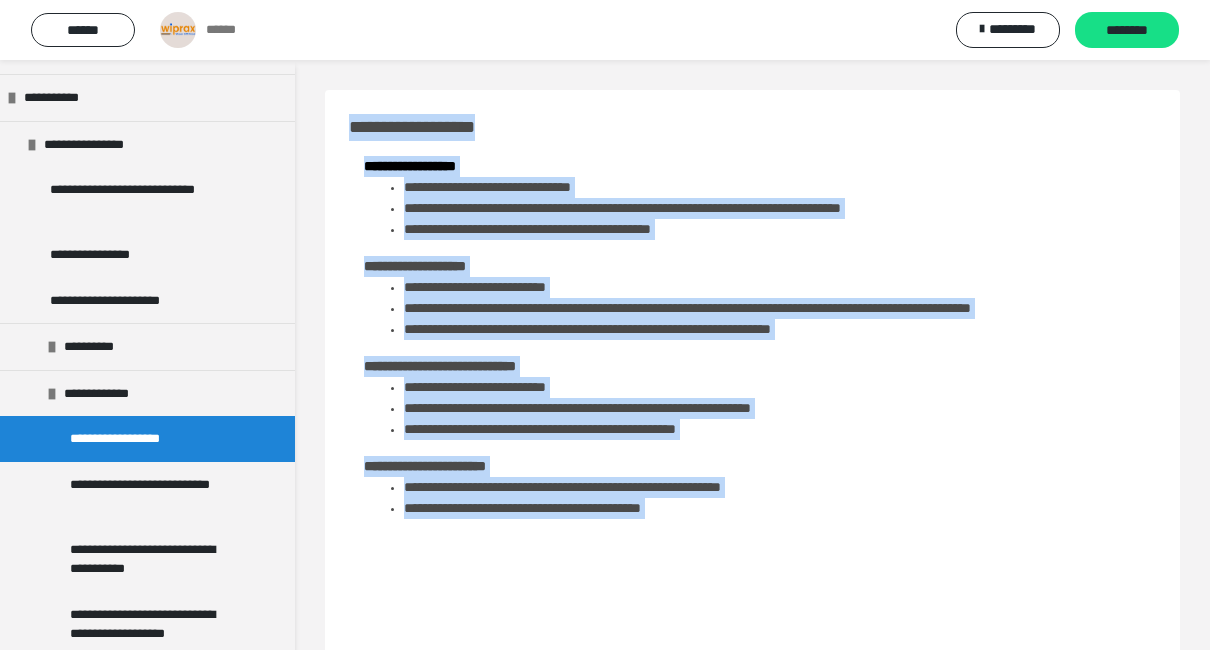 drag, startPoint x: 344, startPoint y: 126, endPoint x: 1060, endPoint y: 545, distance: 829.58844 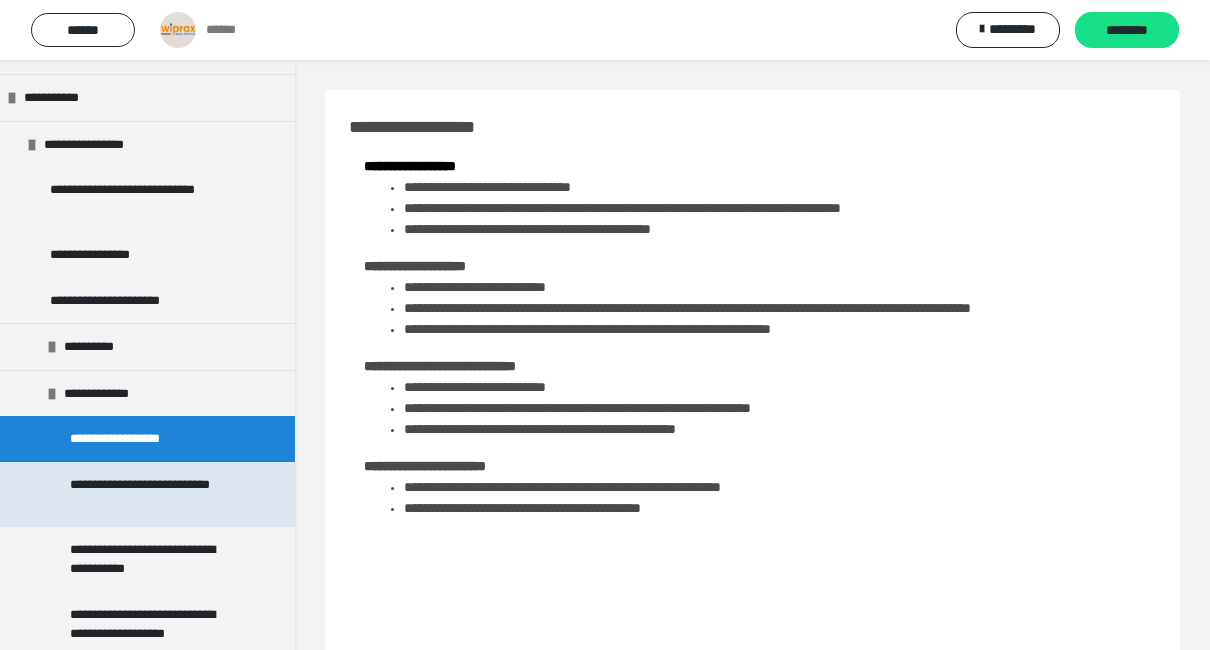 click on "**********" at bounding box center (152, 494) 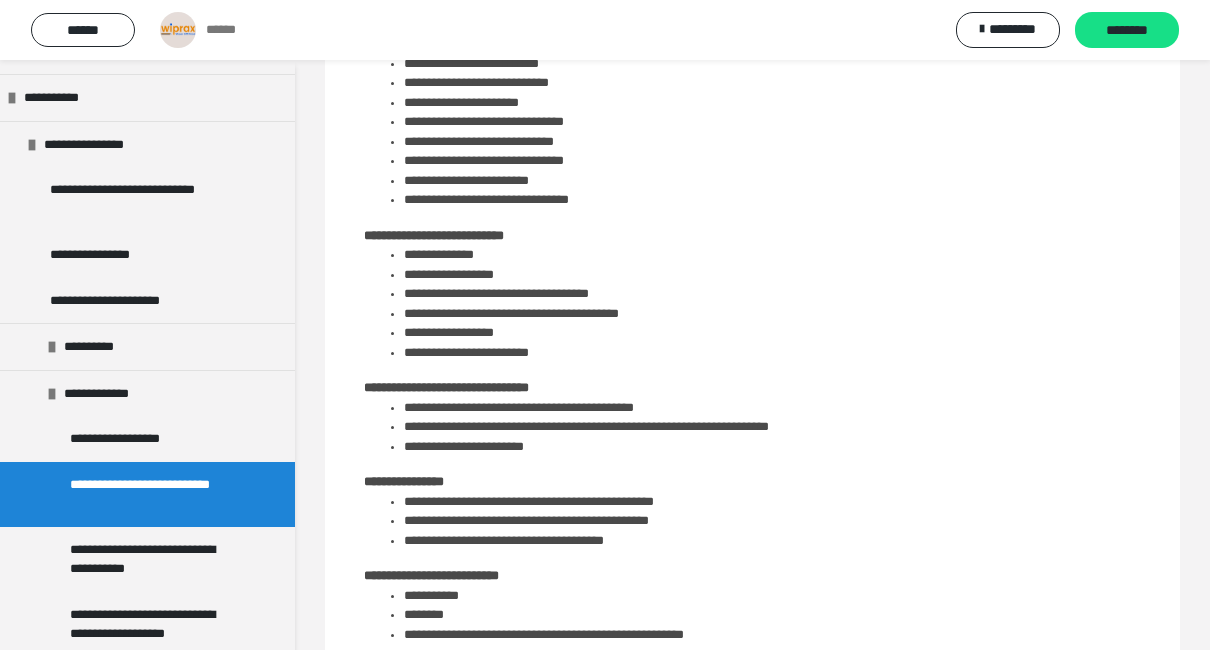 scroll, scrollTop: 0, scrollLeft: 0, axis: both 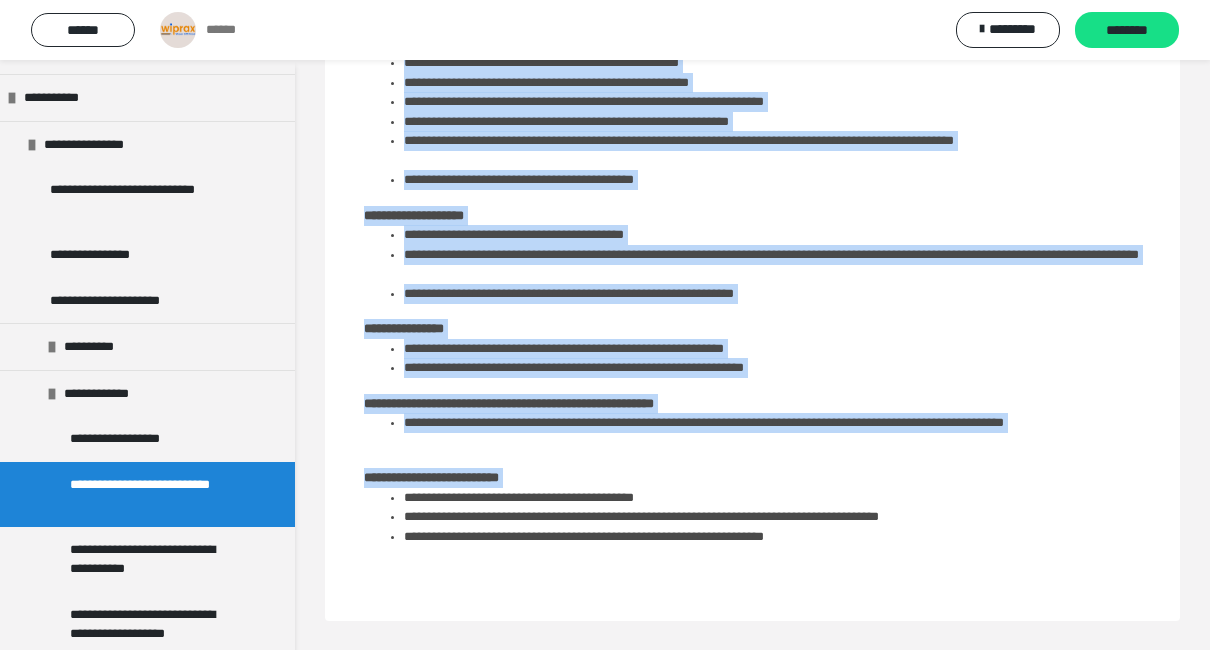 drag, startPoint x: 347, startPoint y: 127, endPoint x: 858, endPoint y: 644, distance: 726.91815 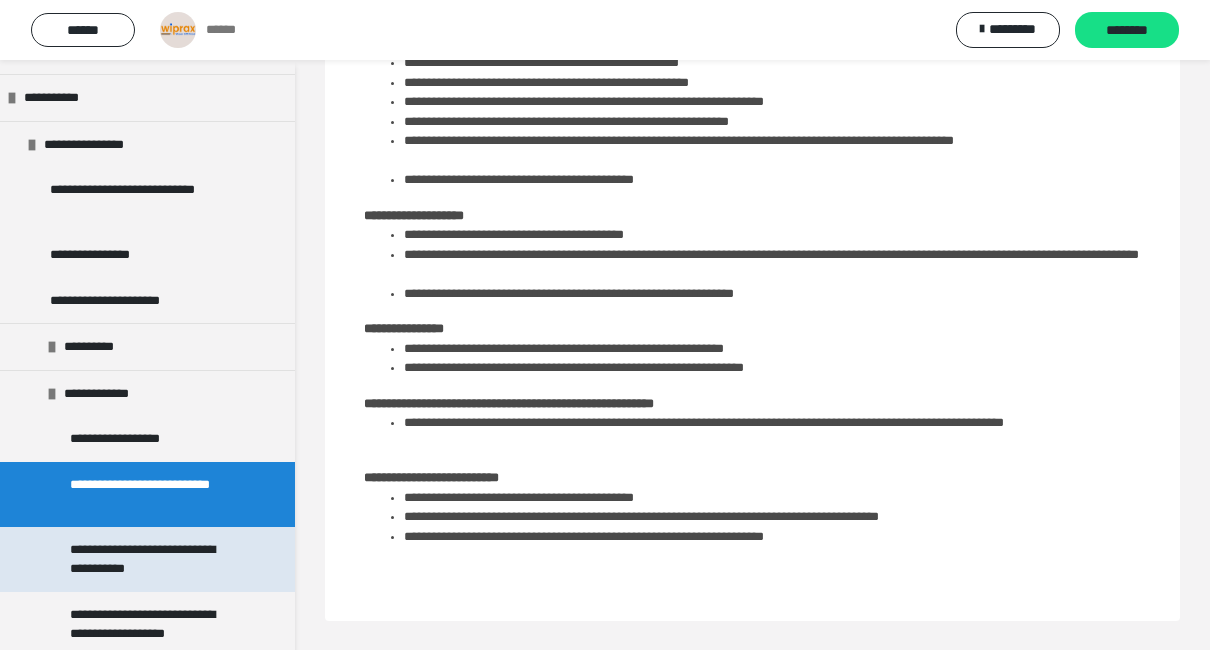 click on "**********" at bounding box center [152, 559] 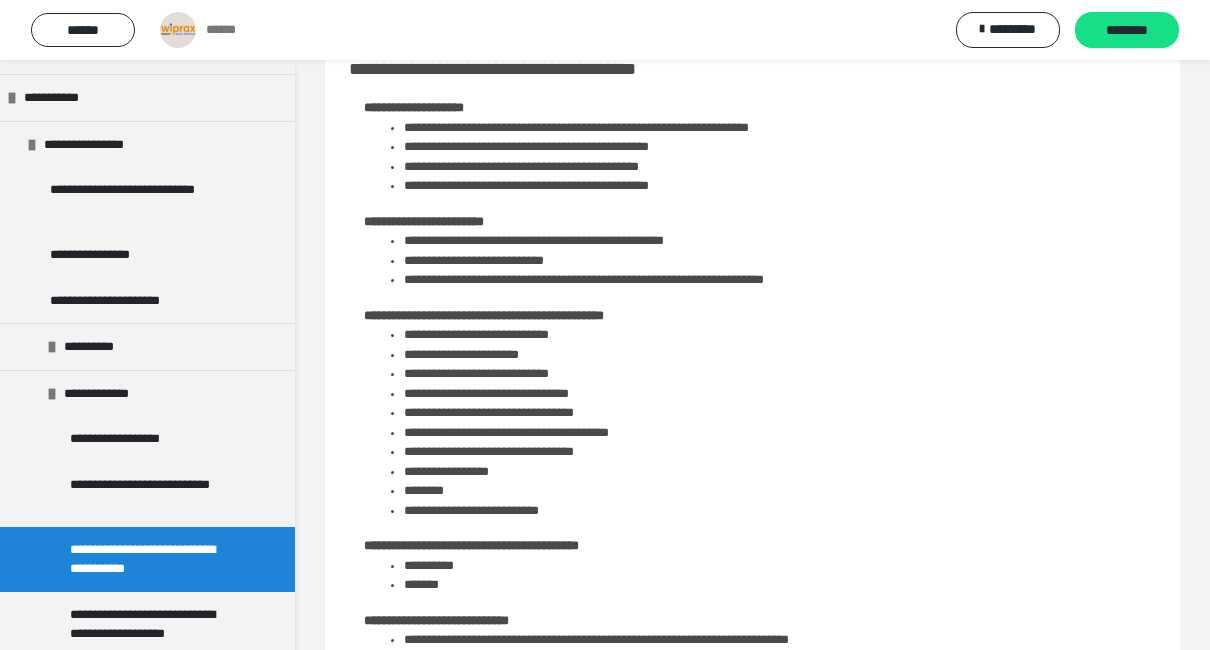 scroll, scrollTop: 0, scrollLeft: 0, axis: both 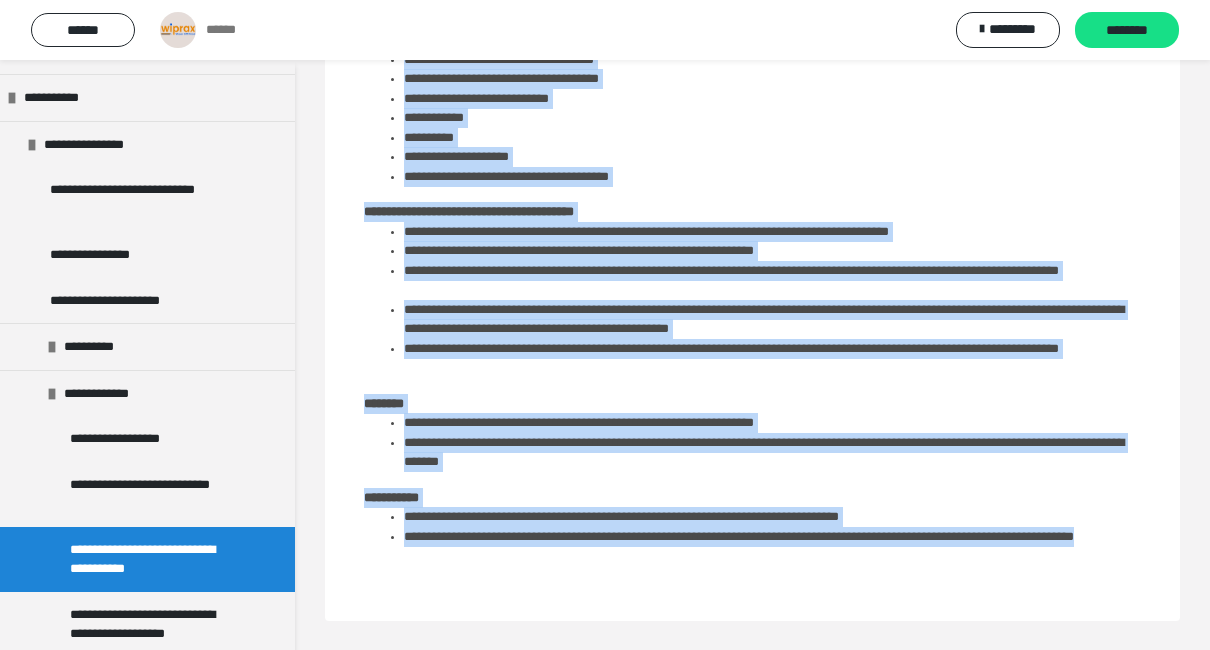 drag, startPoint x: 351, startPoint y: 124, endPoint x: 1091, endPoint y: 652, distance: 909.05664 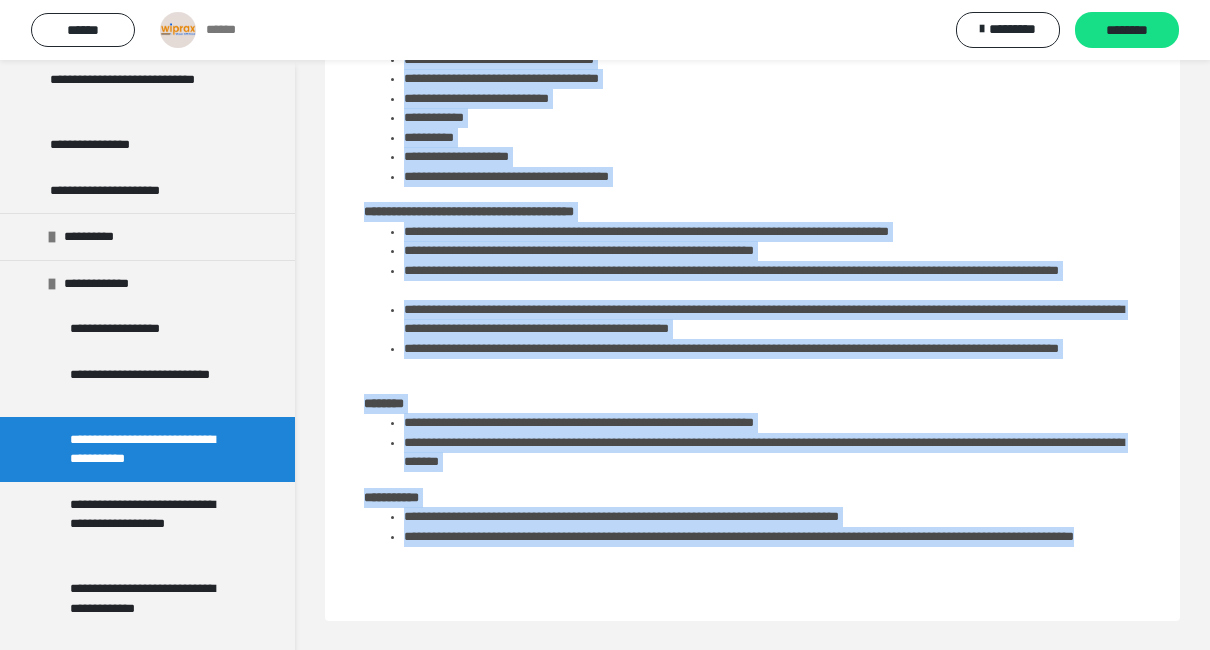 scroll, scrollTop: 700, scrollLeft: 0, axis: vertical 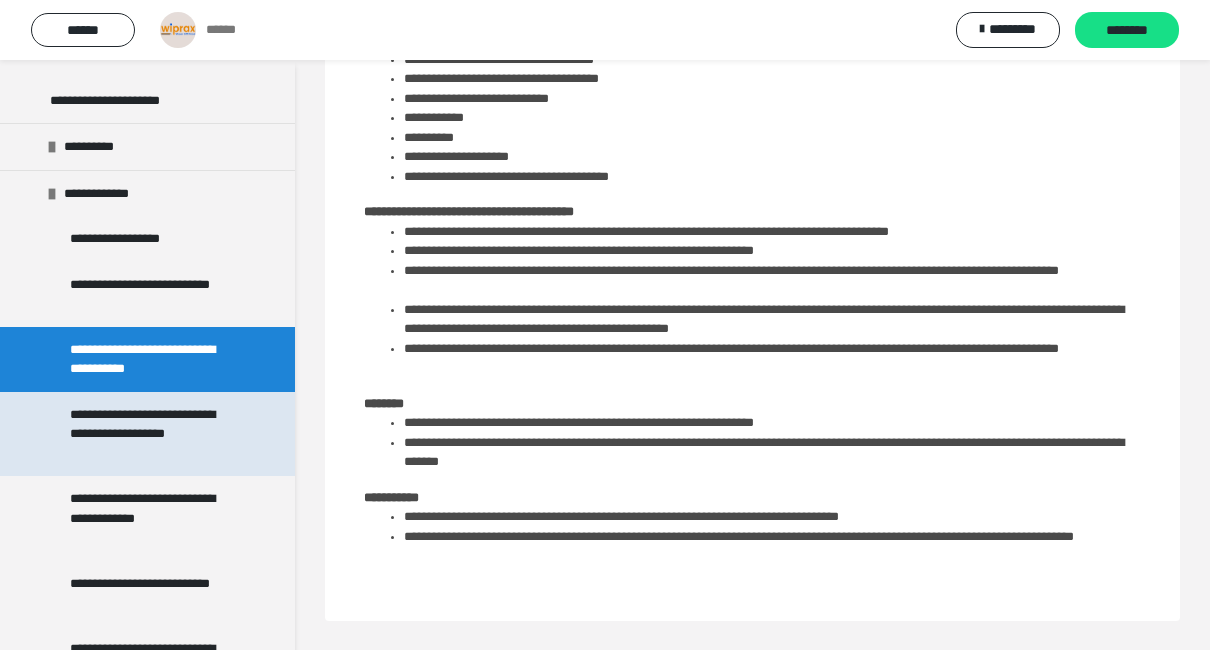click on "**********" at bounding box center (152, 434) 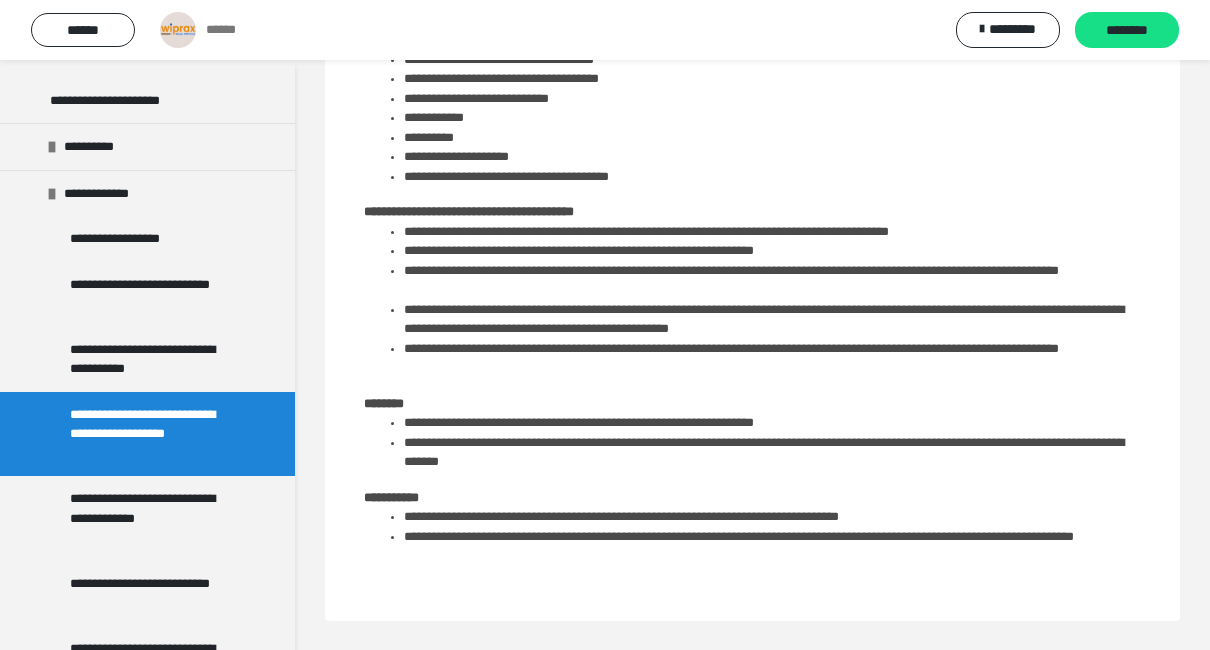 scroll, scrollTop: 60, scrollLeft: 0, axis: vertical 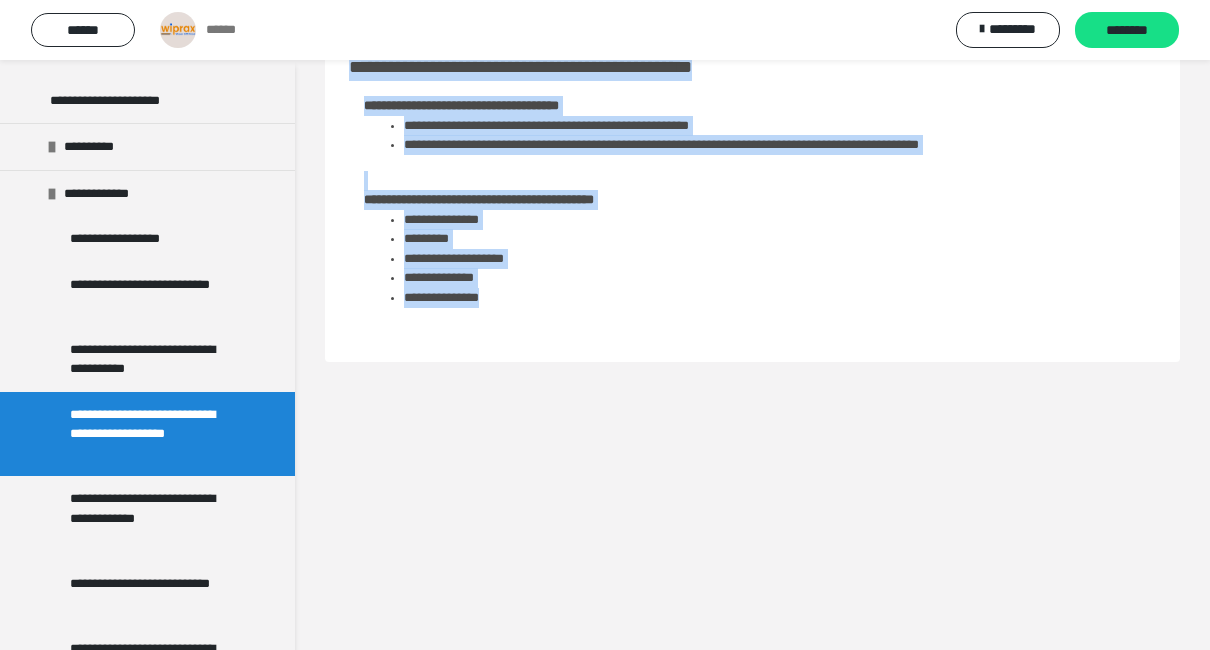drag, startPoint x: 344, startPoint y: 68, endPoint x: 938, endPoint y: 302, distance: 638.4293 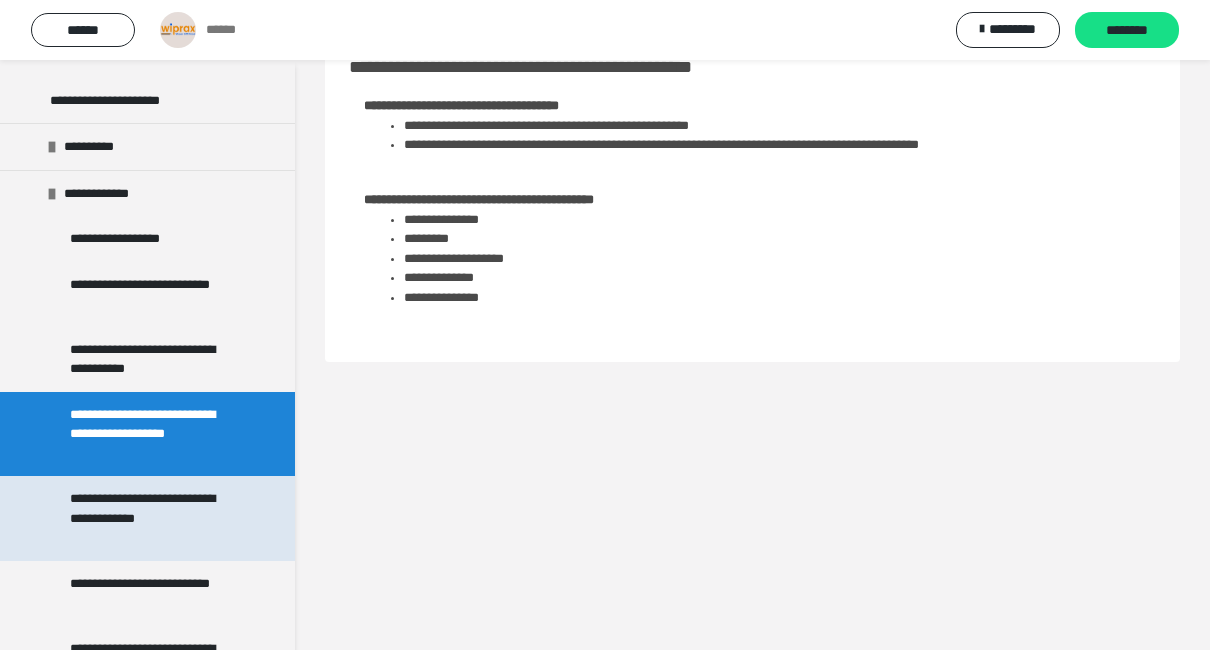 click on "**********" at bounding box center (152, 518) 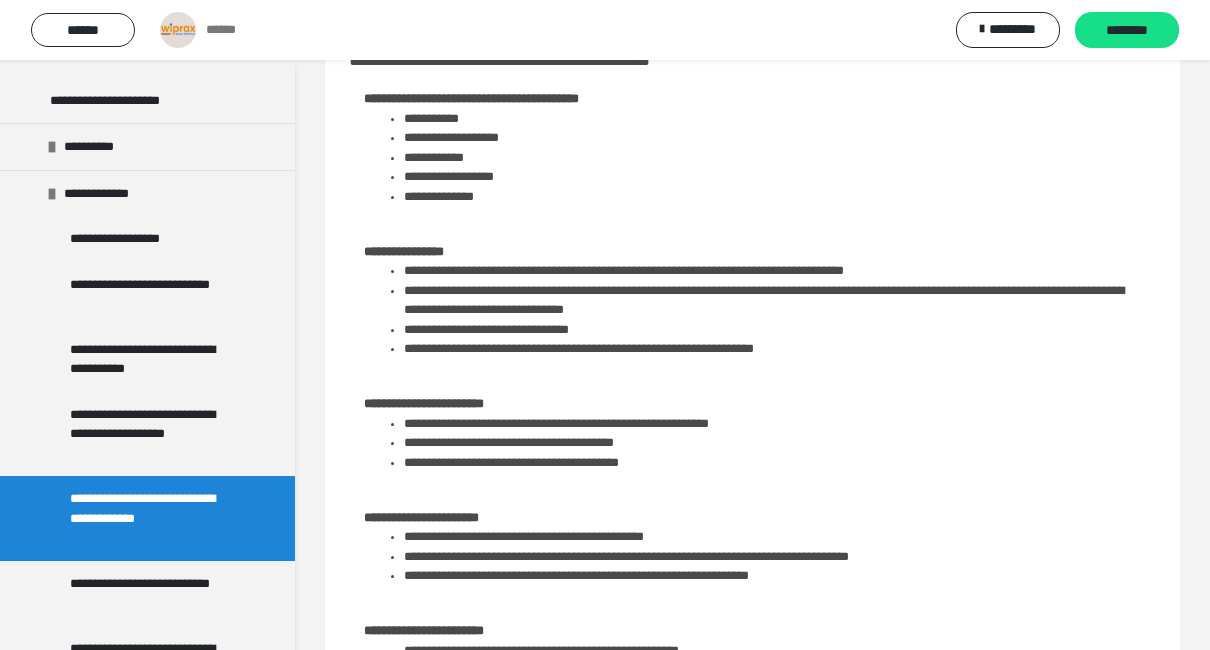 scroll, scrollTop: 0, scrollLeft: 0, axis: both 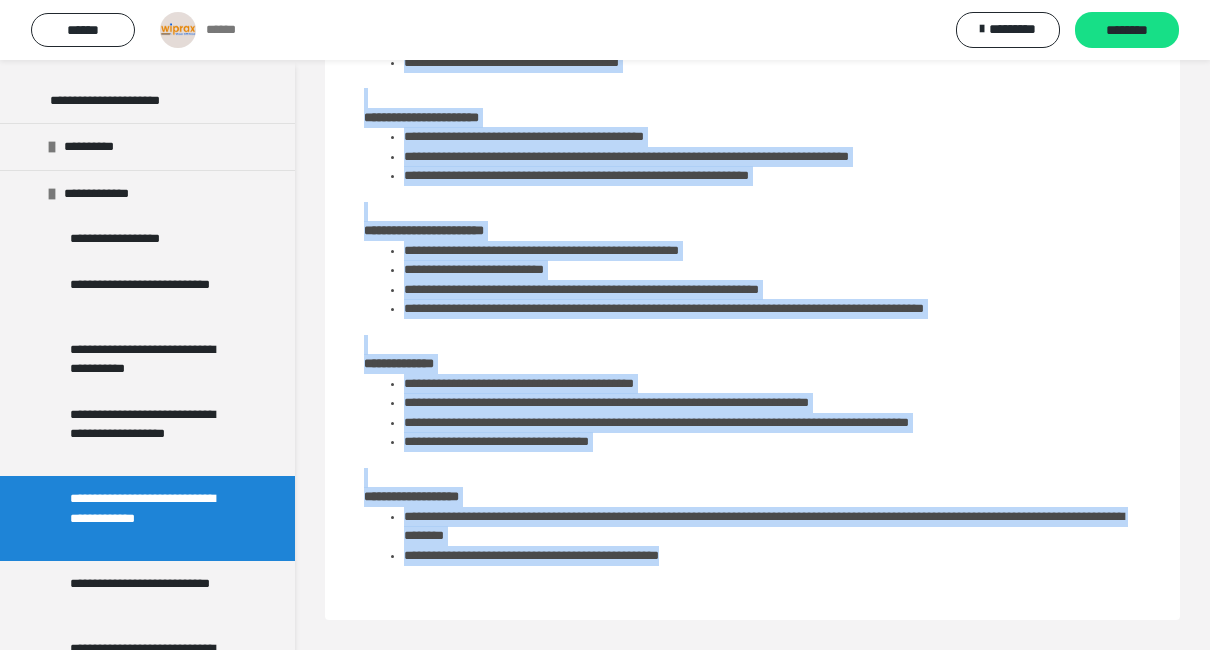 drag, startPoint x: 345, startPoint y: 124, endPoint x: 1170, endPoint y: 650, distance: 978.4176 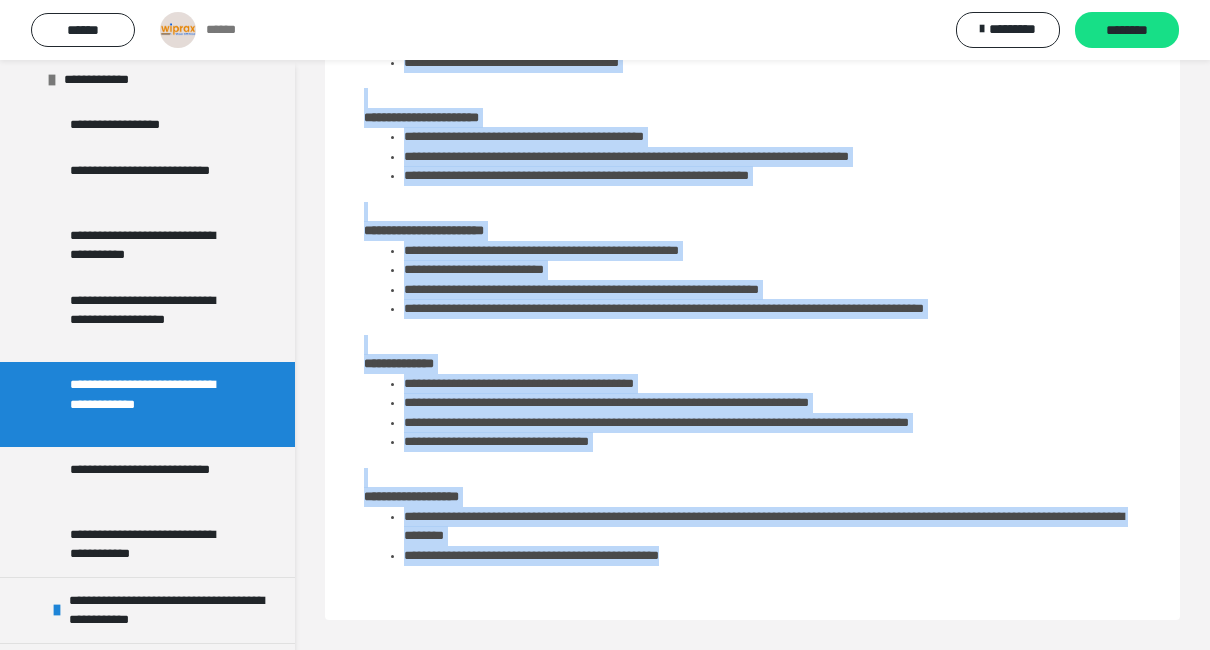scroll, scrollTop: 900, scrollLeft: 0, axis: vertical 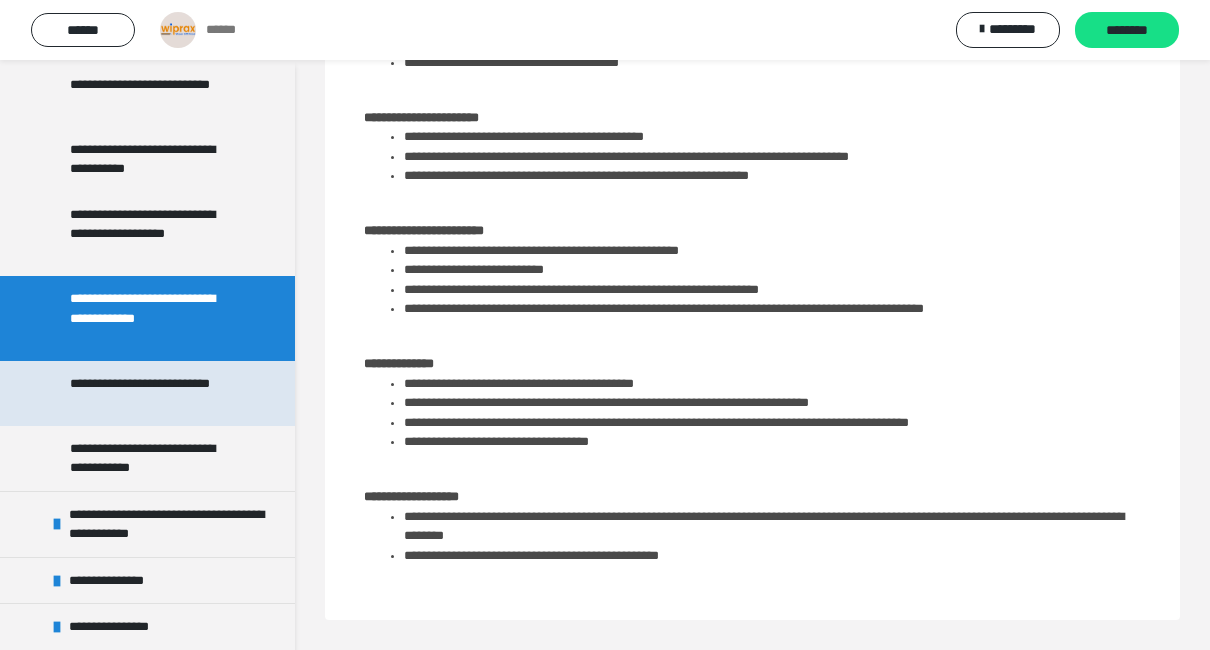 click on "**********" at bounding box center [152, 393] 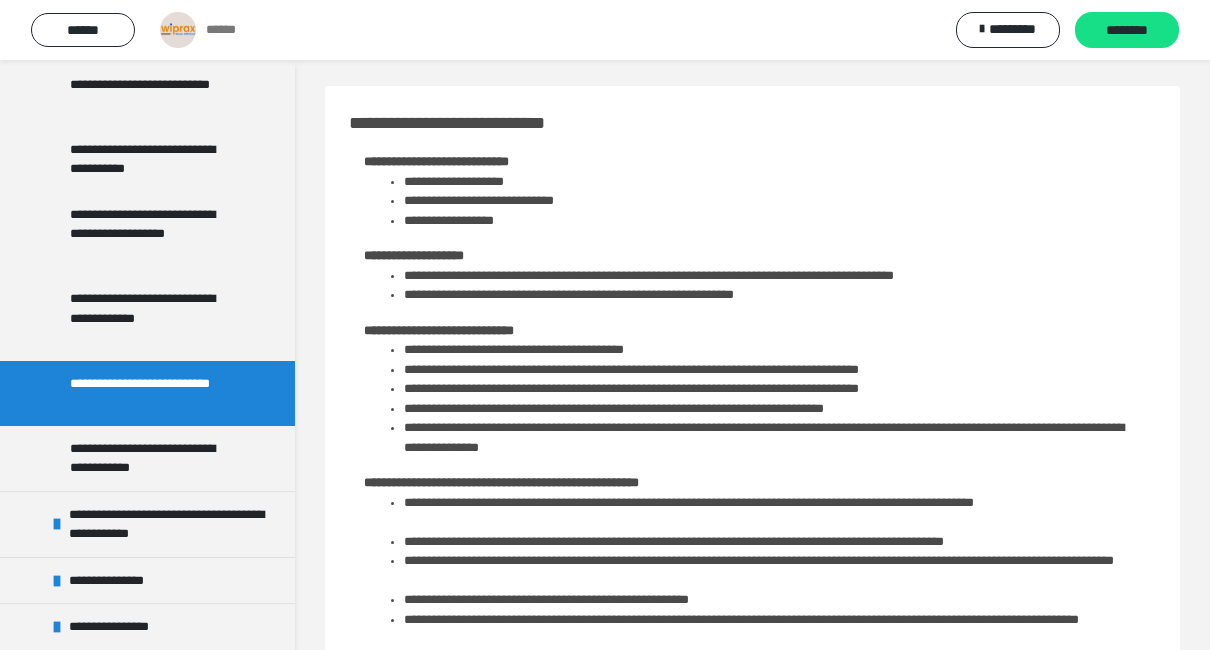 scroll, scrollTop: 0, scrollLeft: 0, axis: both 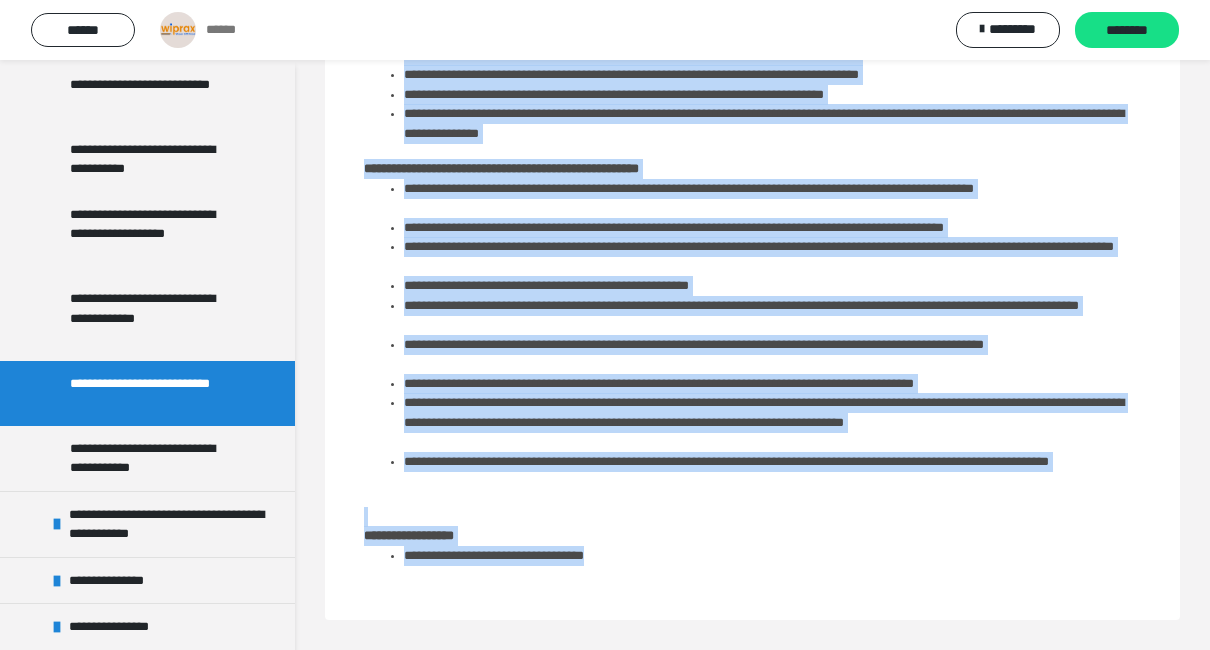 drag, startPoint x: 353, startPoint y: 120, endPoint x: 1149, endPoint y: 650, distance: 956.3033 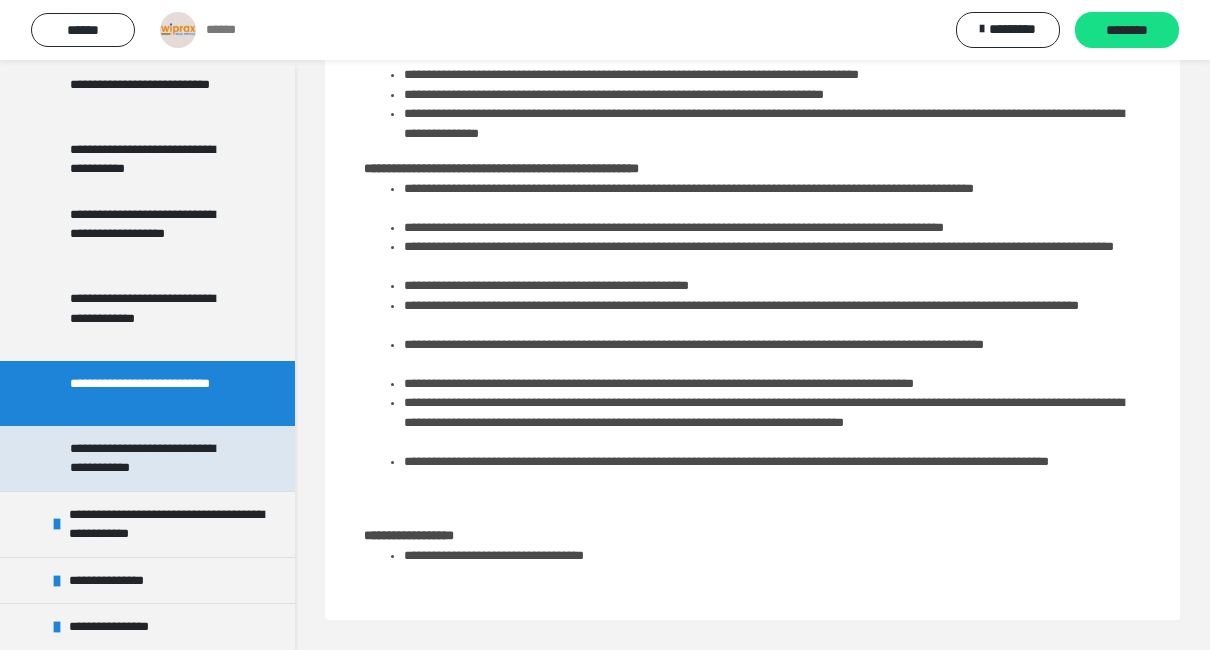 click on "**********" at bounding box center (152, 458) 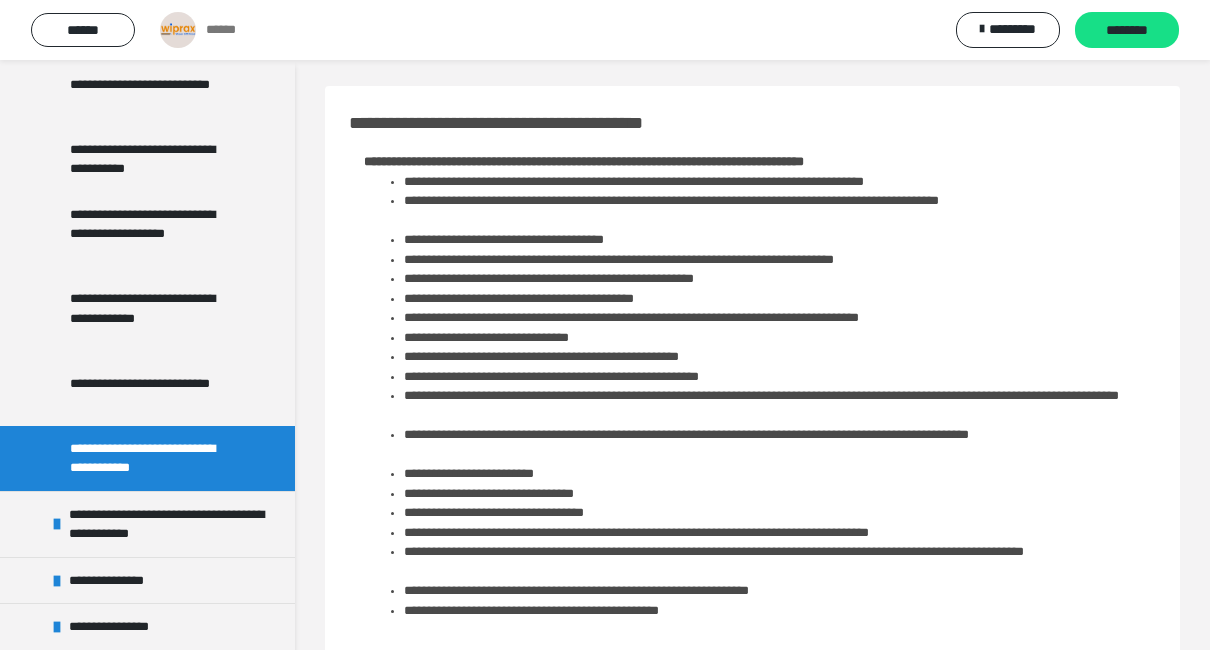 scroll, scrollTop: 0, scrollLeft: 0, axis: both 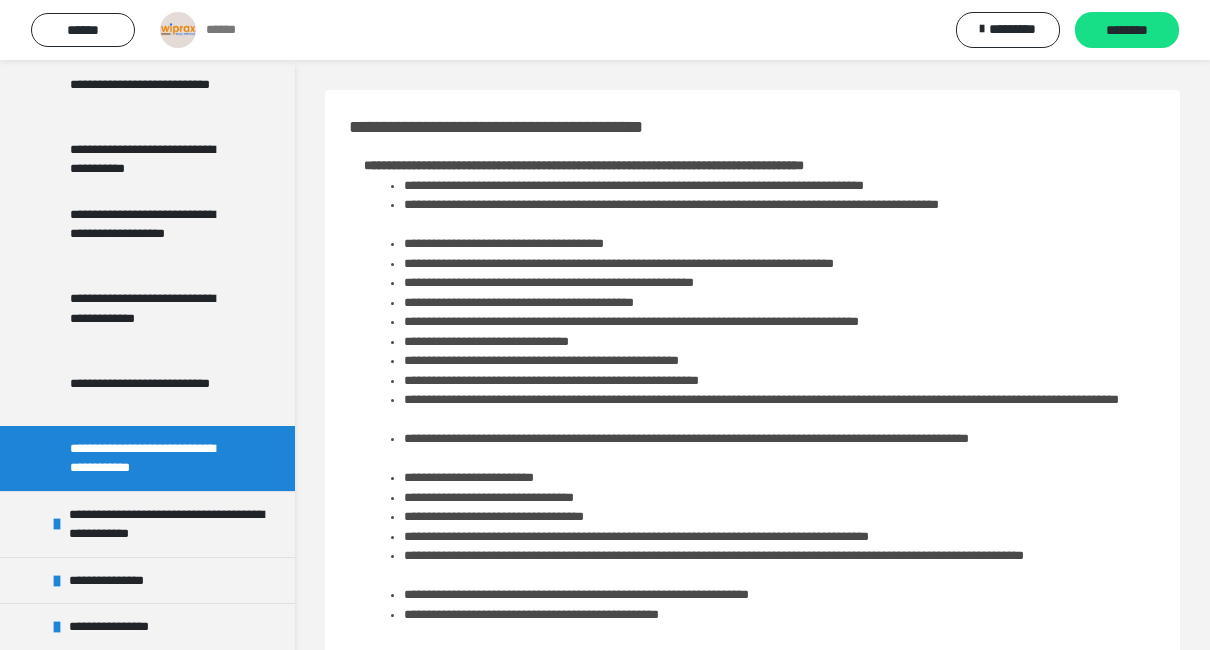 click on "**********" at bounding box center (752, 2446) 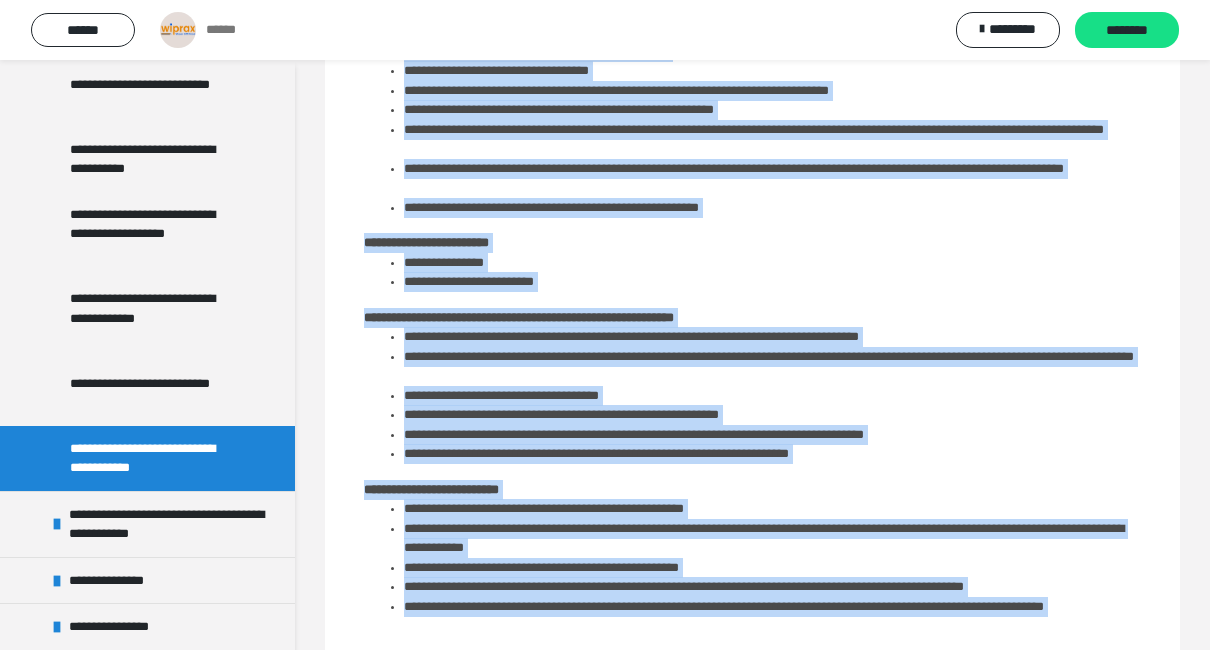 drag, startPoint x: 350, startPoint y: 128, endPoint x: 1179, endPoint y: 654, distance: 981.7927 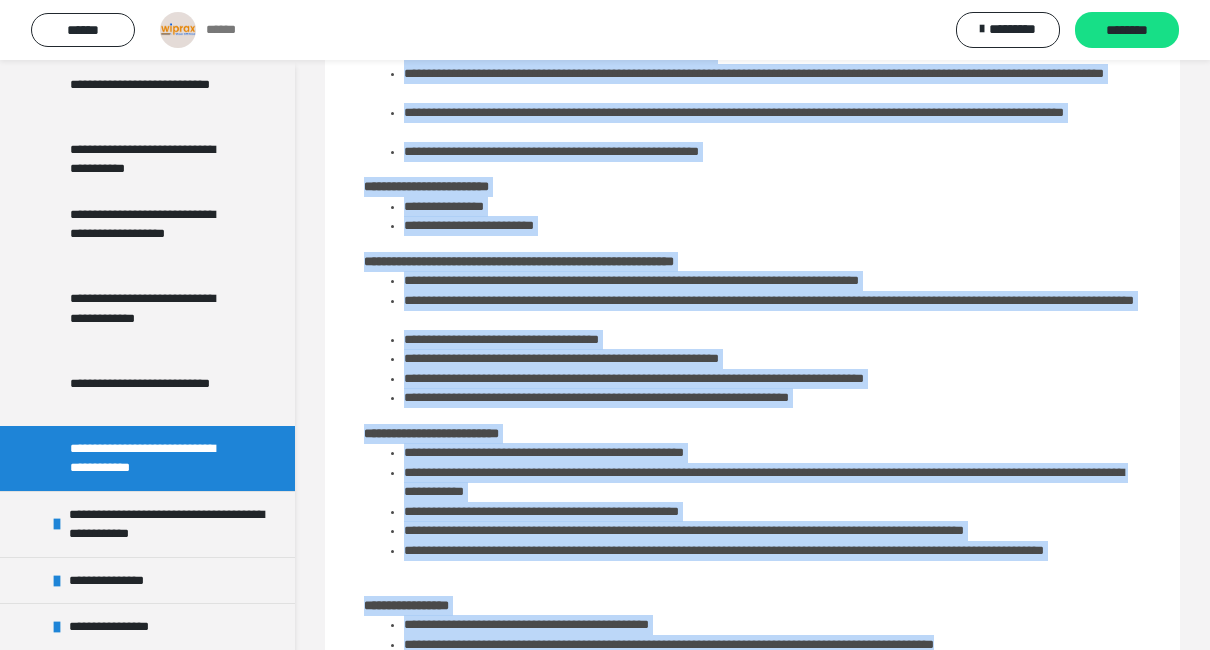 drag, startPoint x: 1179, startPoint y: 654, endPoint x: 1011, endPoint y: 584, distance: 182 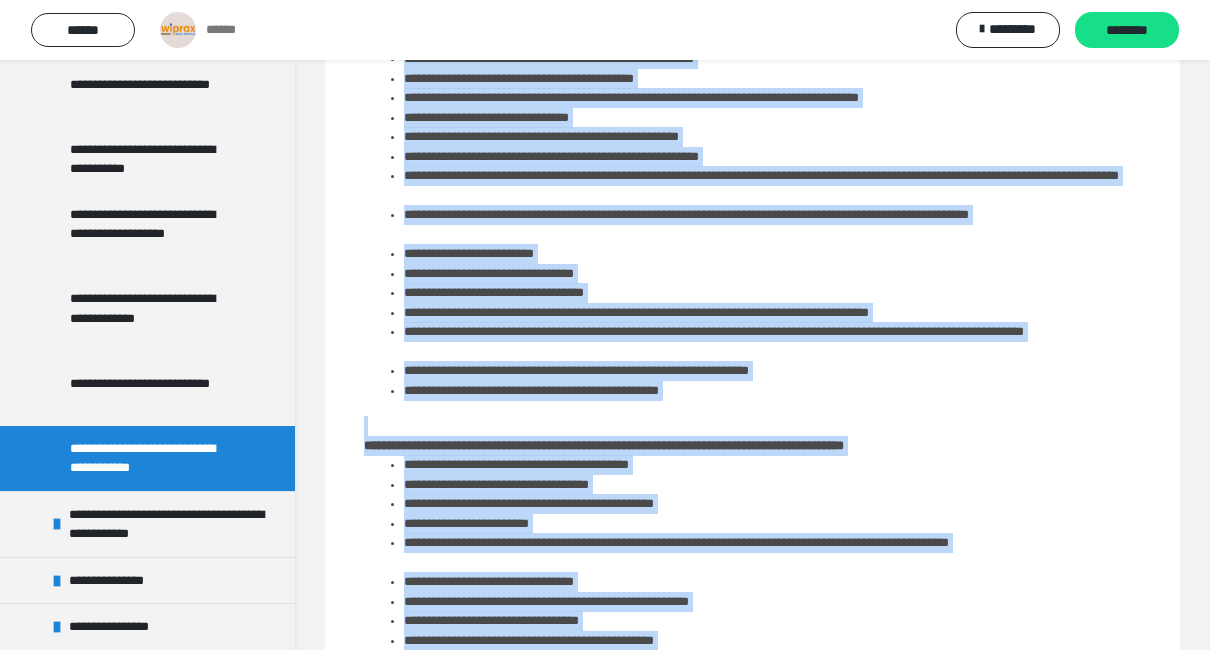 scroll, scrollTop: 0, scrollLeft: 0, axis: both 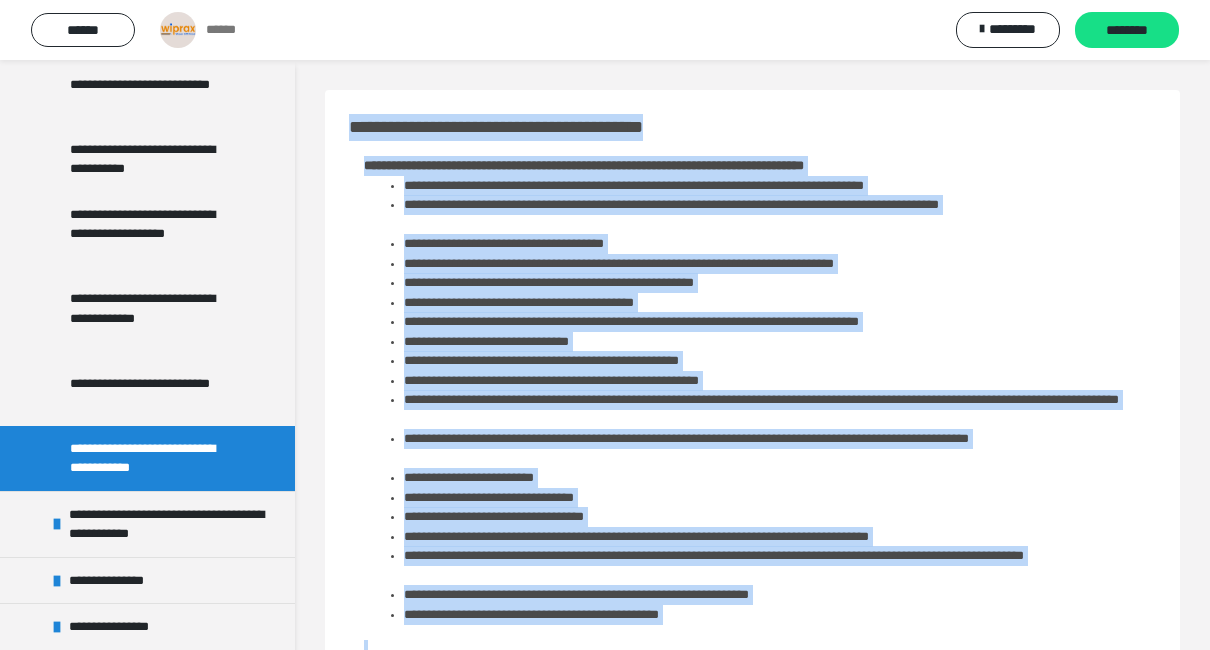 click on "**********" at bounding box center (752, 2446) 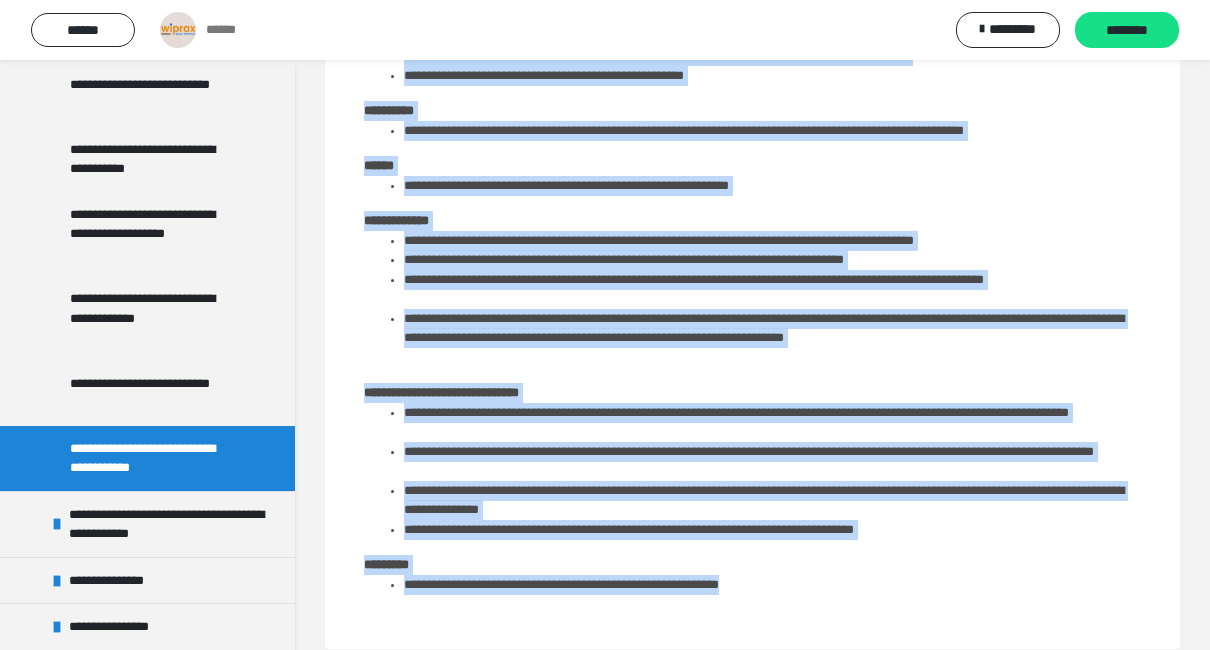 scroll, scrollTop: 4182, scrollLeft: 0, axis: vertical 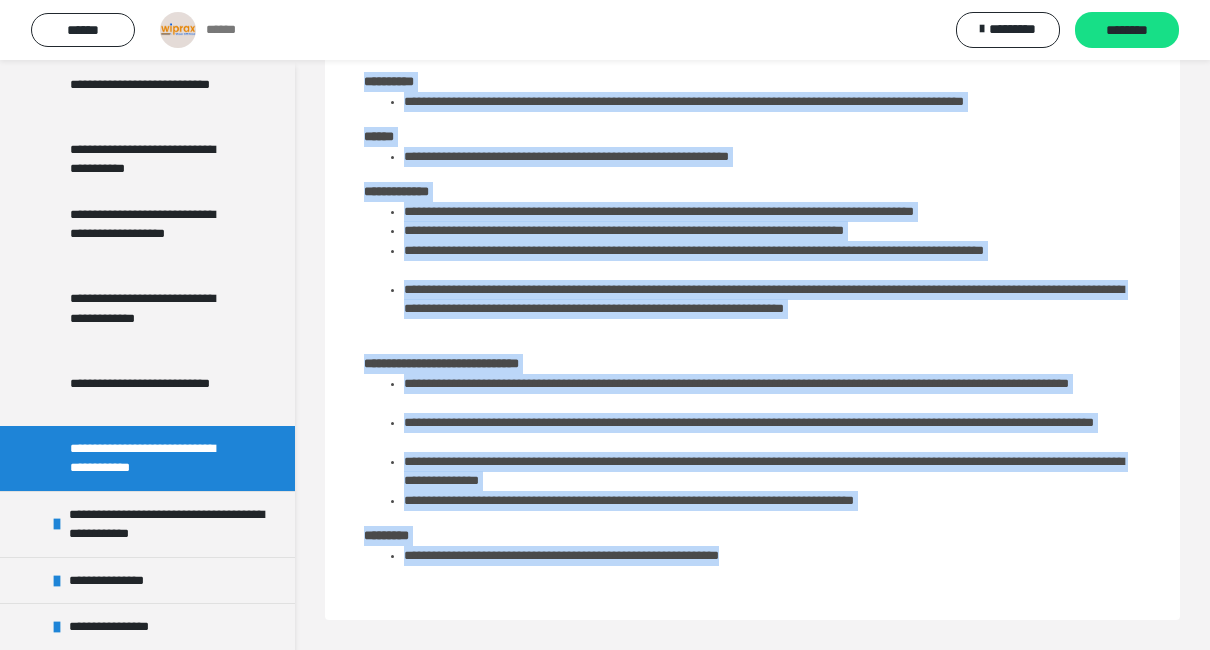 drag, startPoint x: 365, startPoint y: 164, endPoint x: 1013, endPoint y: 693, distance: 836.5076 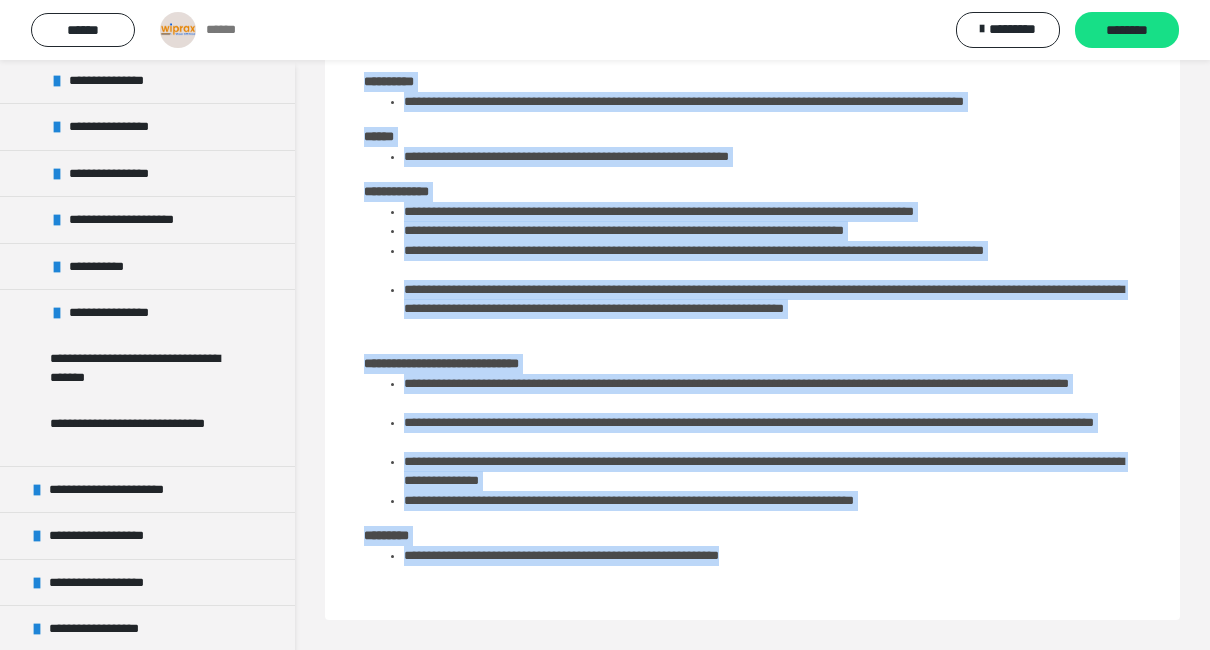 scroll, scrollTop: 1100, scrollLeft: 0, axis: vertical 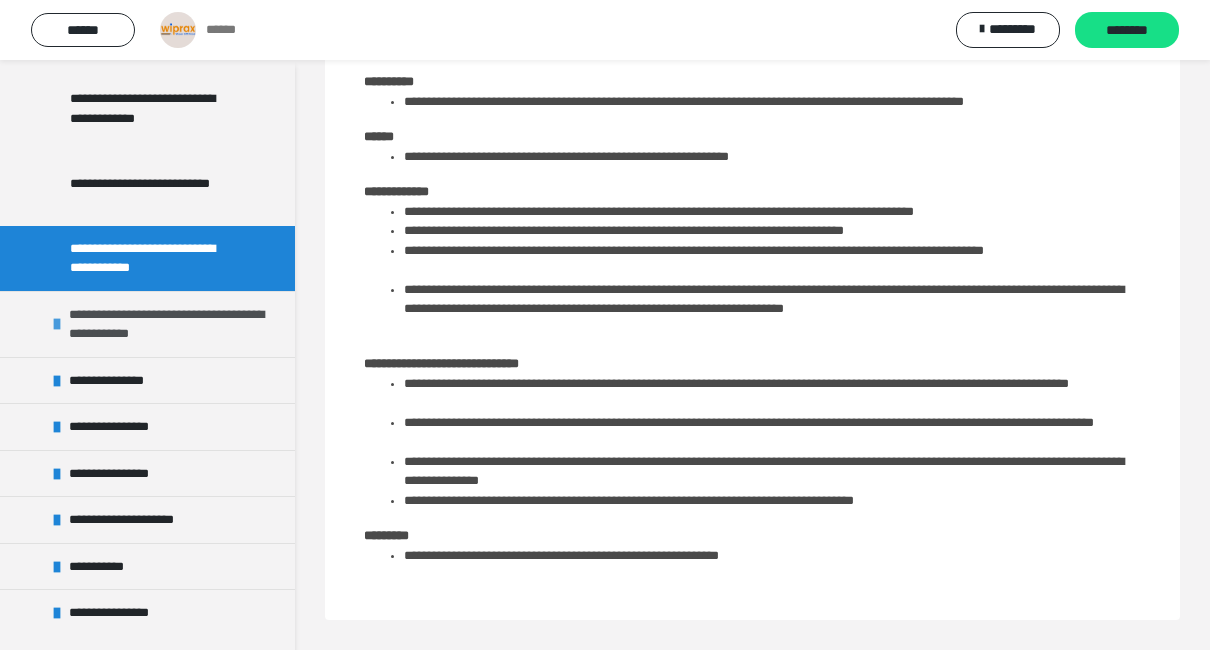 click on "**********" at bounding box center (169, 324) 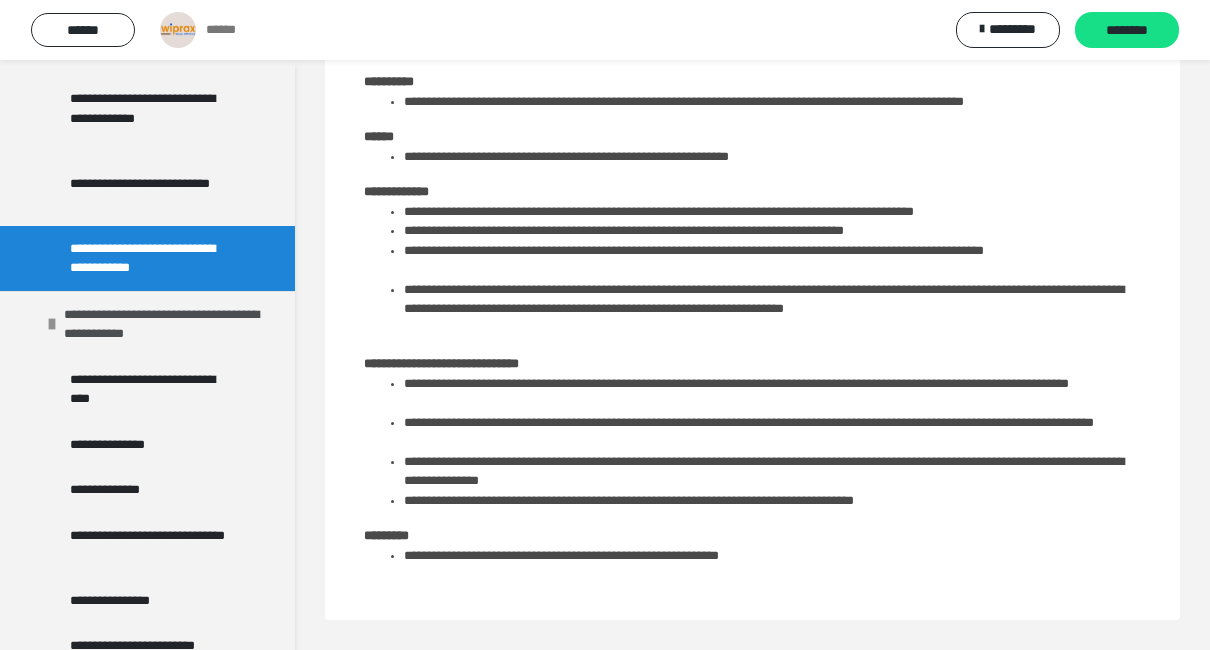 click on "**********" at bounding box center (164, 324) 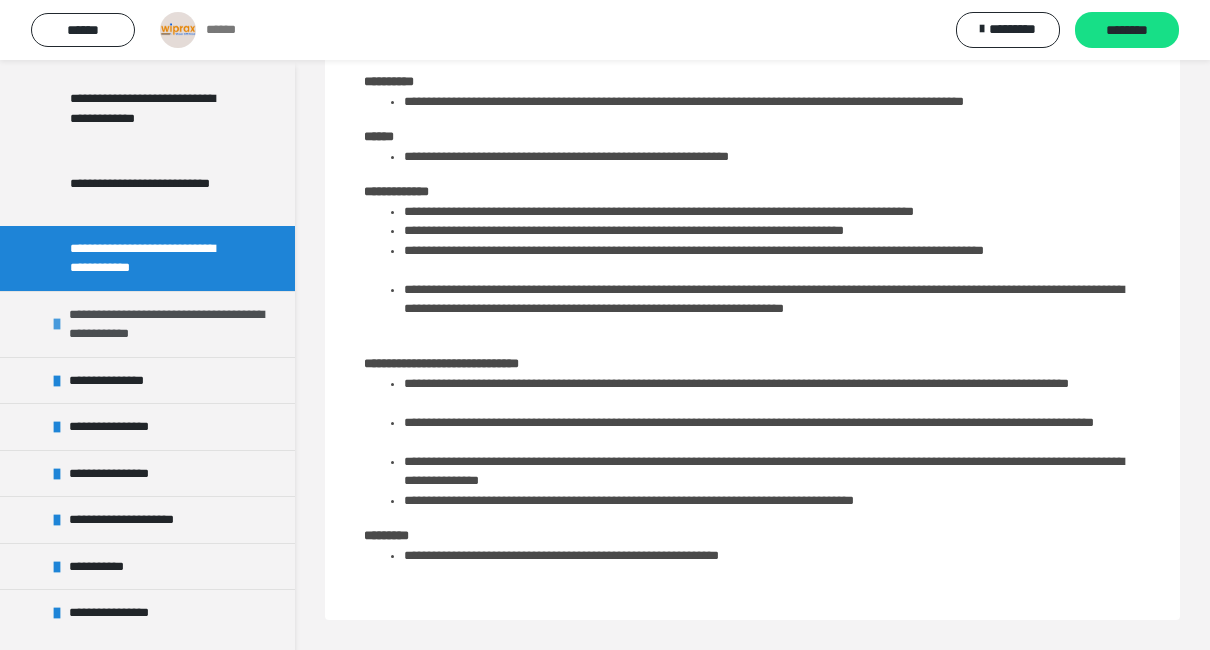 click on "**********" at bounding box center [169, 324] 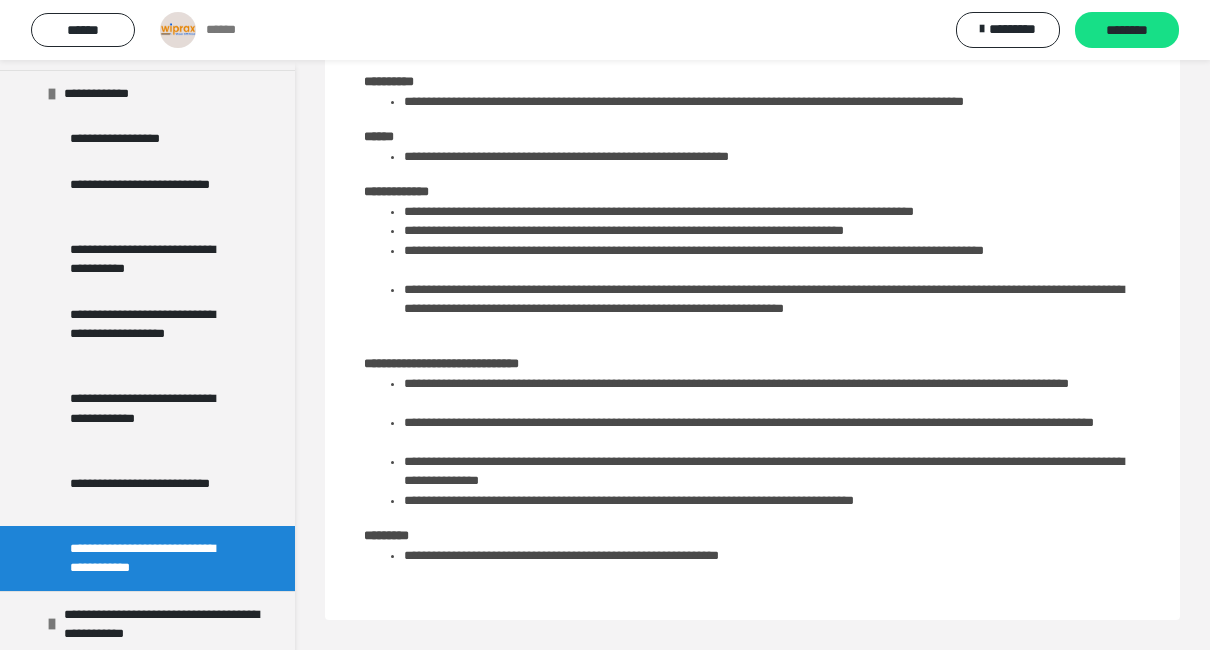 scroll, scrollTop: 1100, scrollLeft: 0, axis: vertical 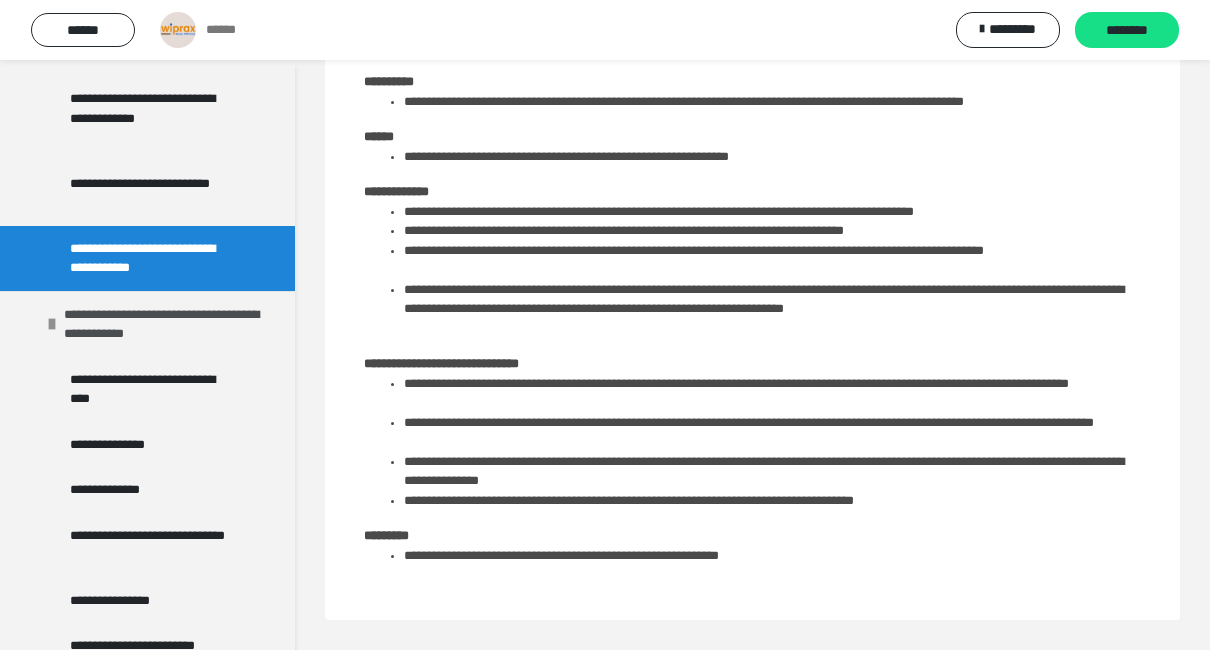 click on "**********" at bounding box center [164, 324] 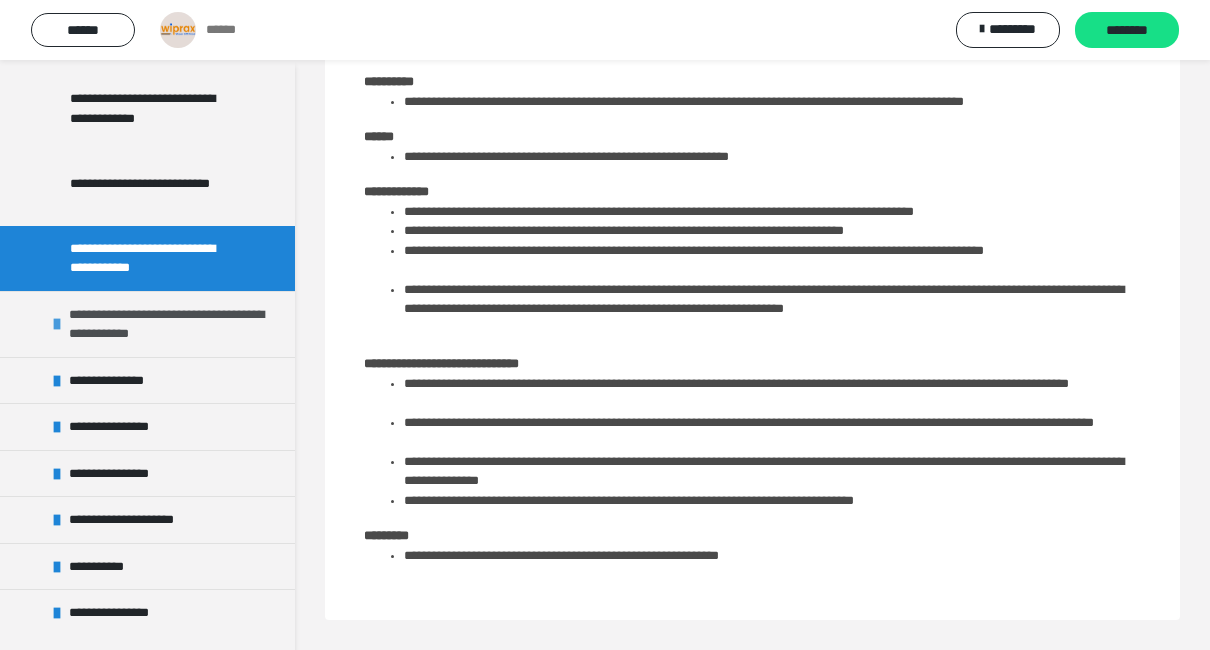 click on "**********" at bounding box center [169, 324] 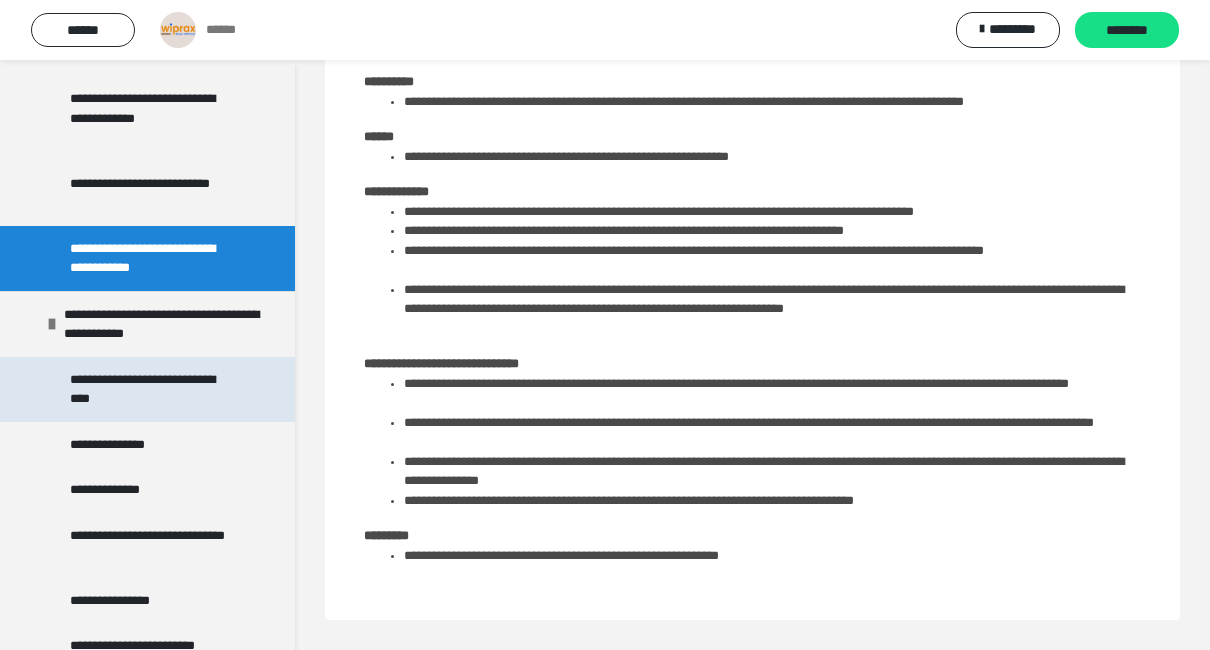 click on "**********" at bounding box center (152, 389) 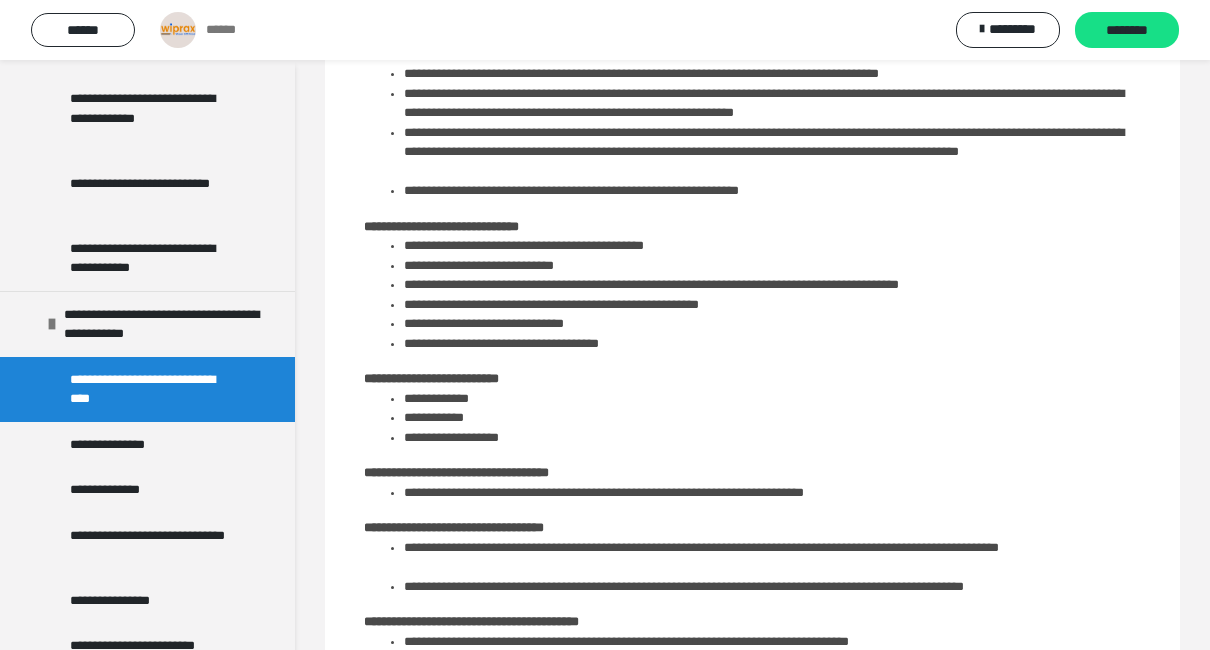 scroll, scrollTop: 0, scrollLeft: 0, axis: both 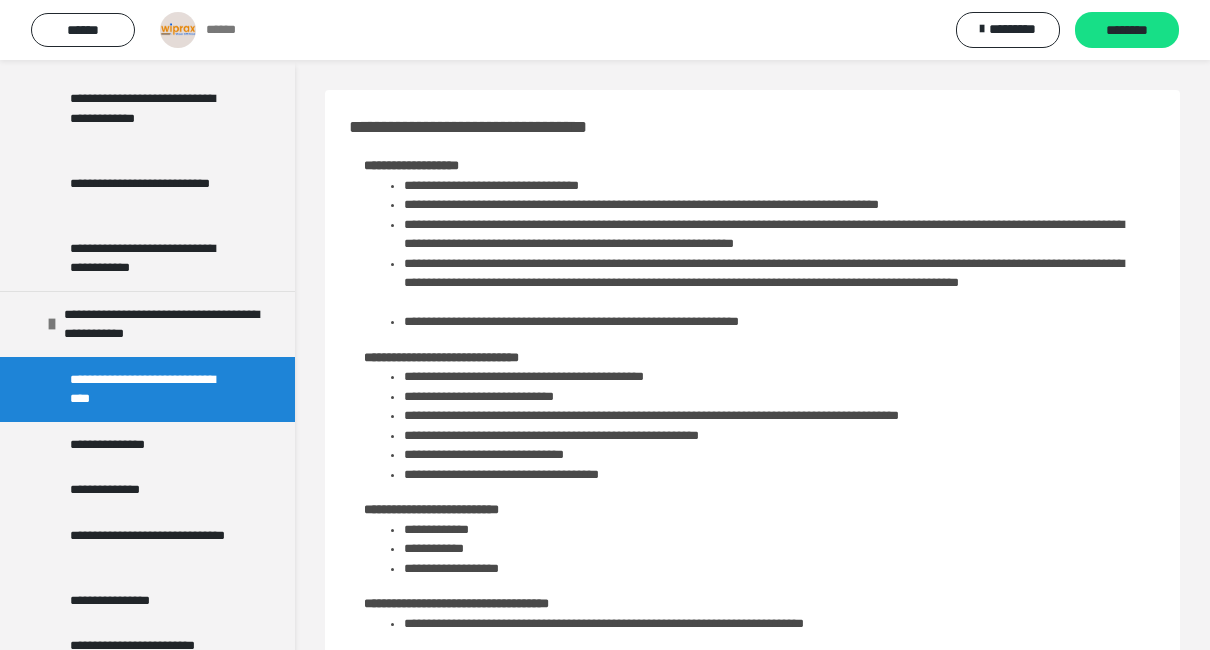 click on "**********" at bounding box center [509, 127] 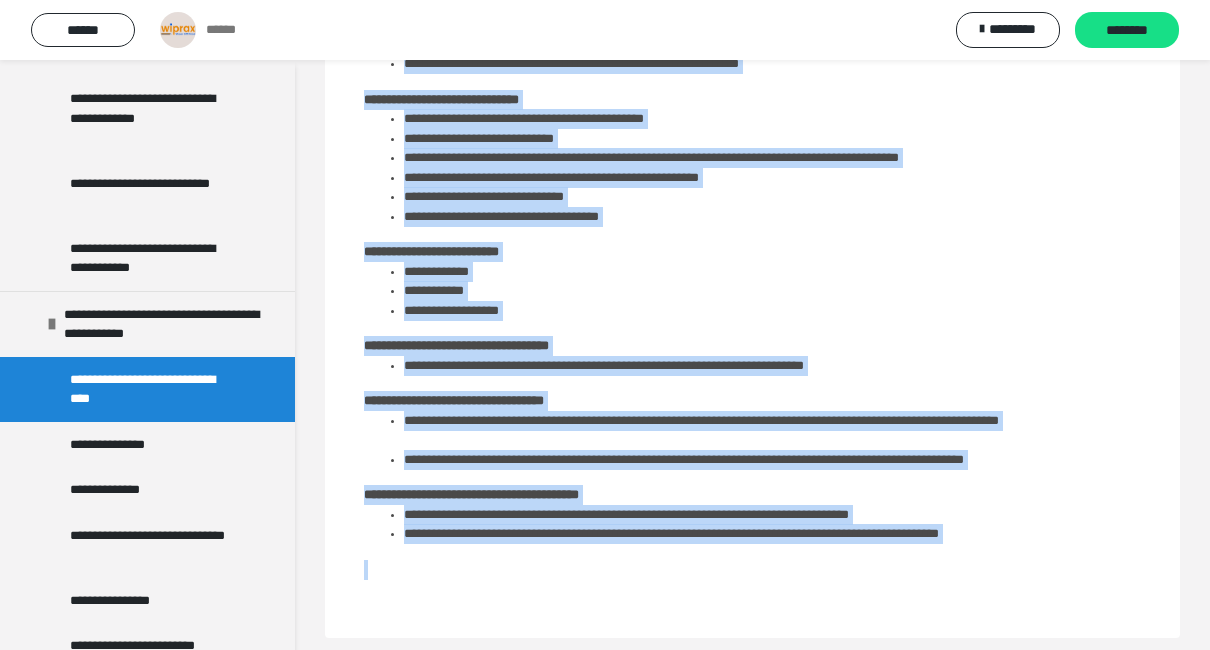 scroll, scrollTop: 275, scrollLeft: 0, axis: vertical 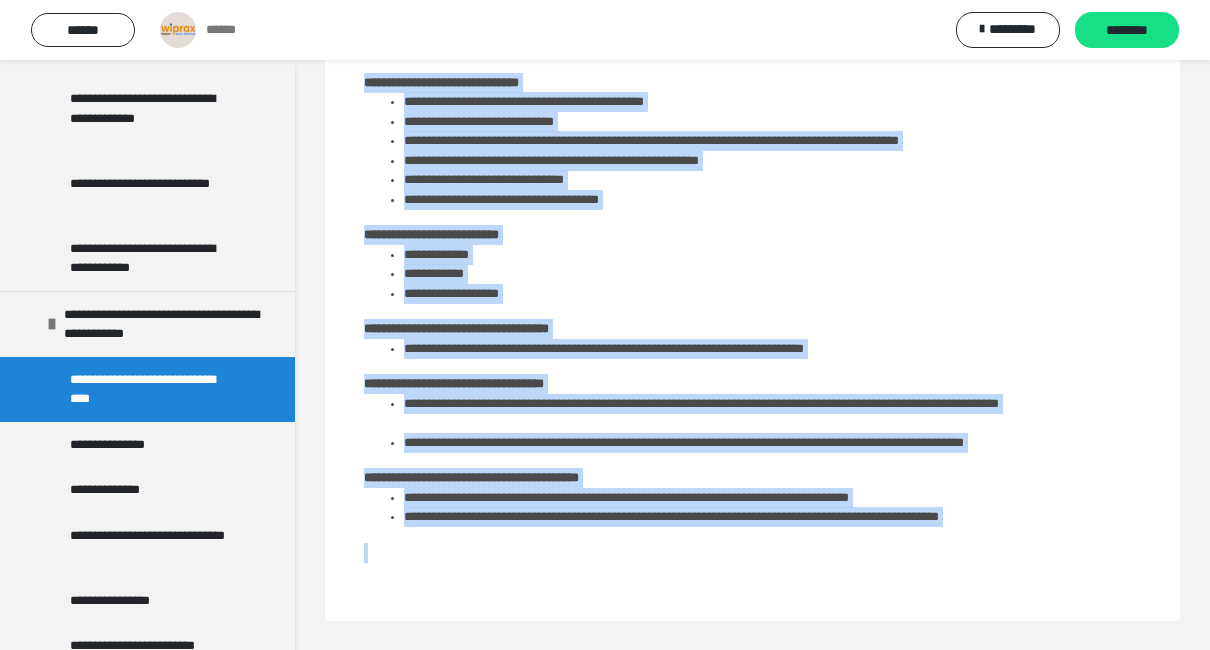 drag, startPoint x: 353, startPoint y: 122, endPoint x: 905, endPoint y: 642, distance: 758.35614 